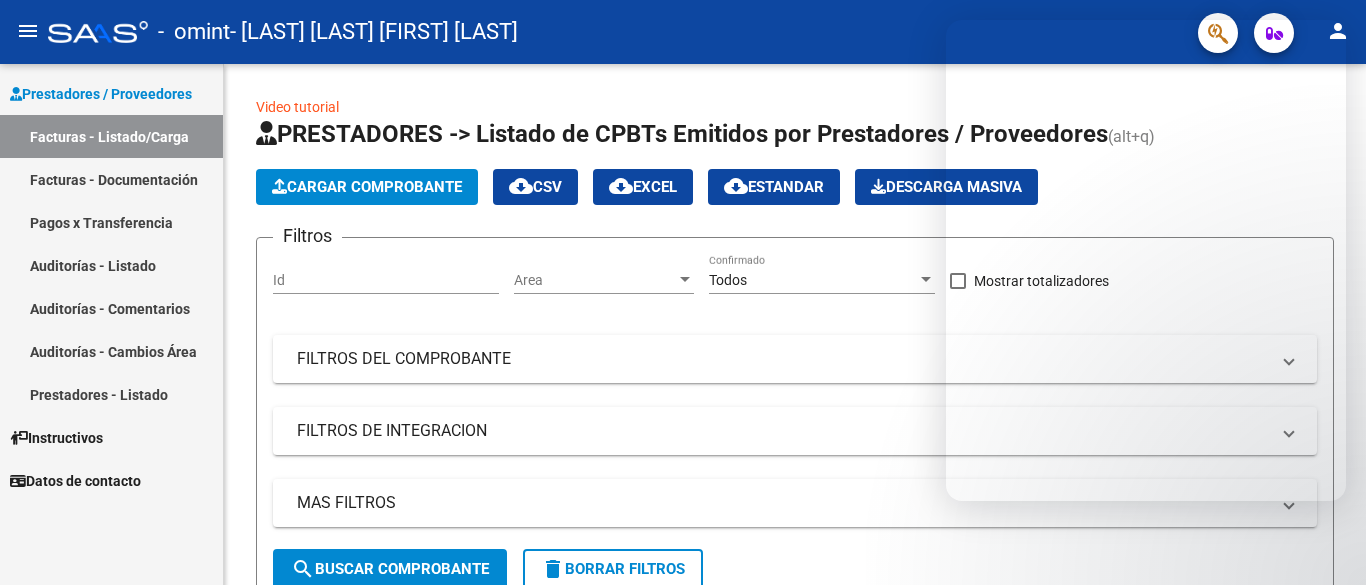 scroll, scrollTop: 0, scrollLeft: 0, axis: both 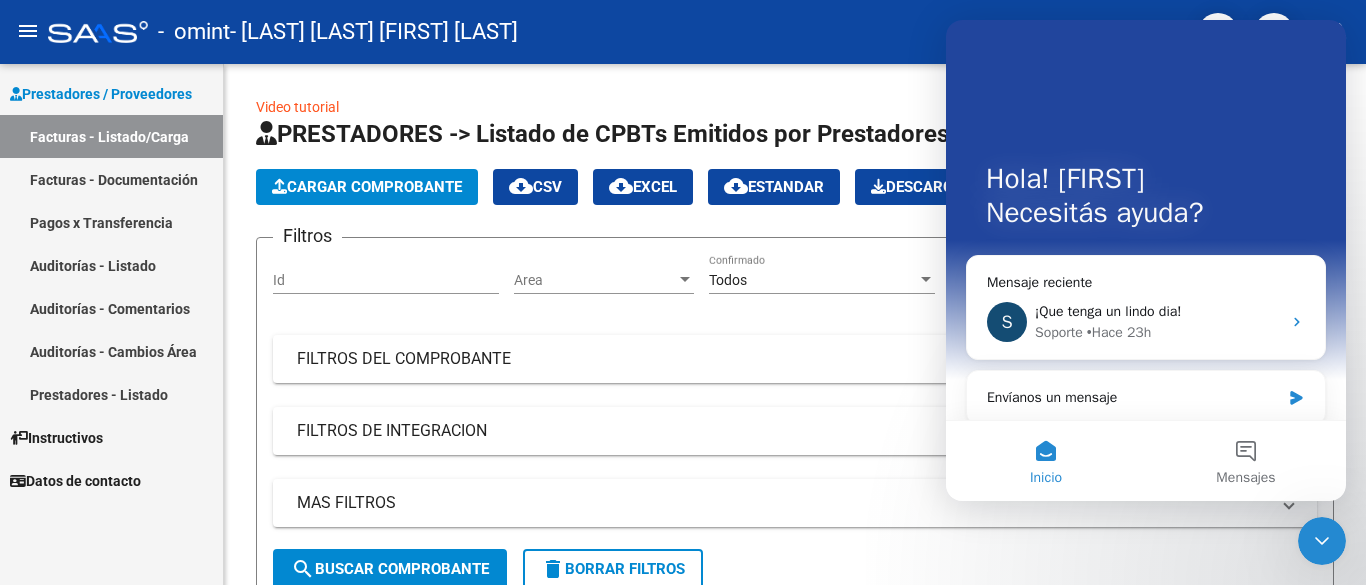click at bounding box center (1322, 541) 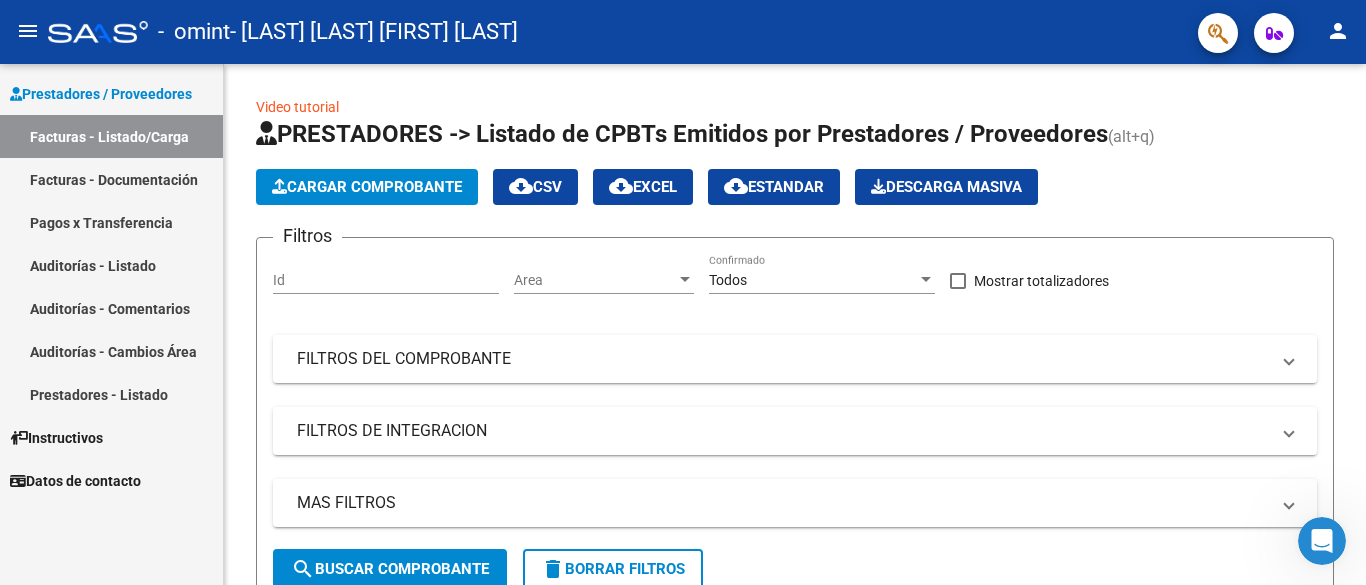 scroll, scrollTop: 0, scrollLeft: 0, axis: both 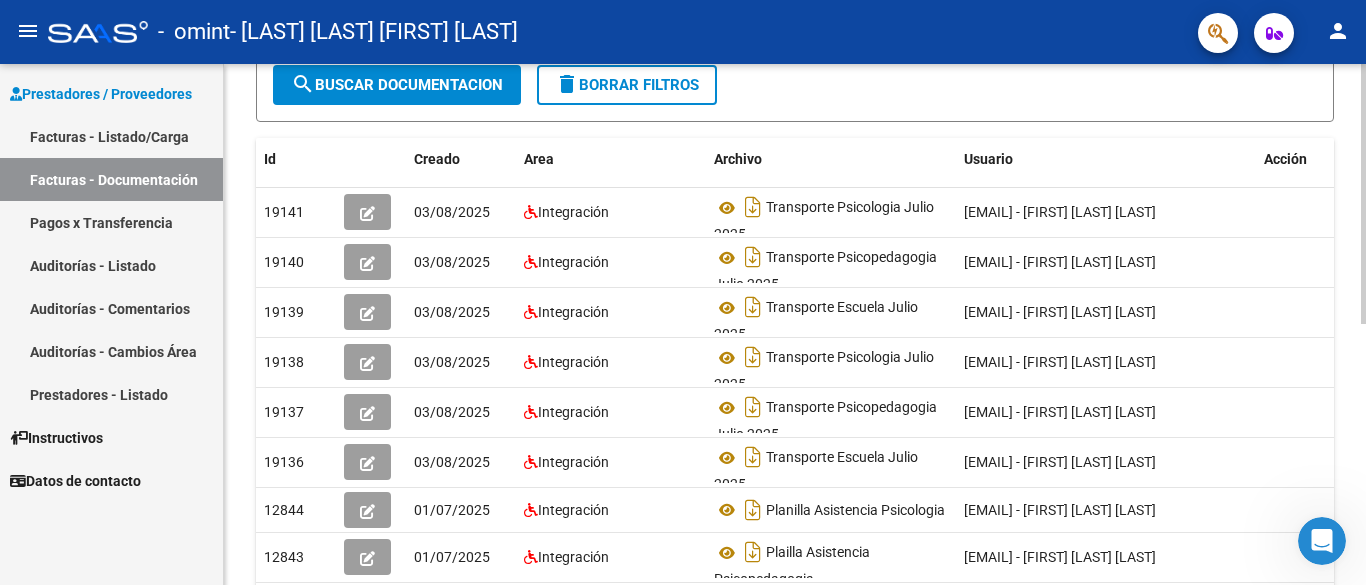 click 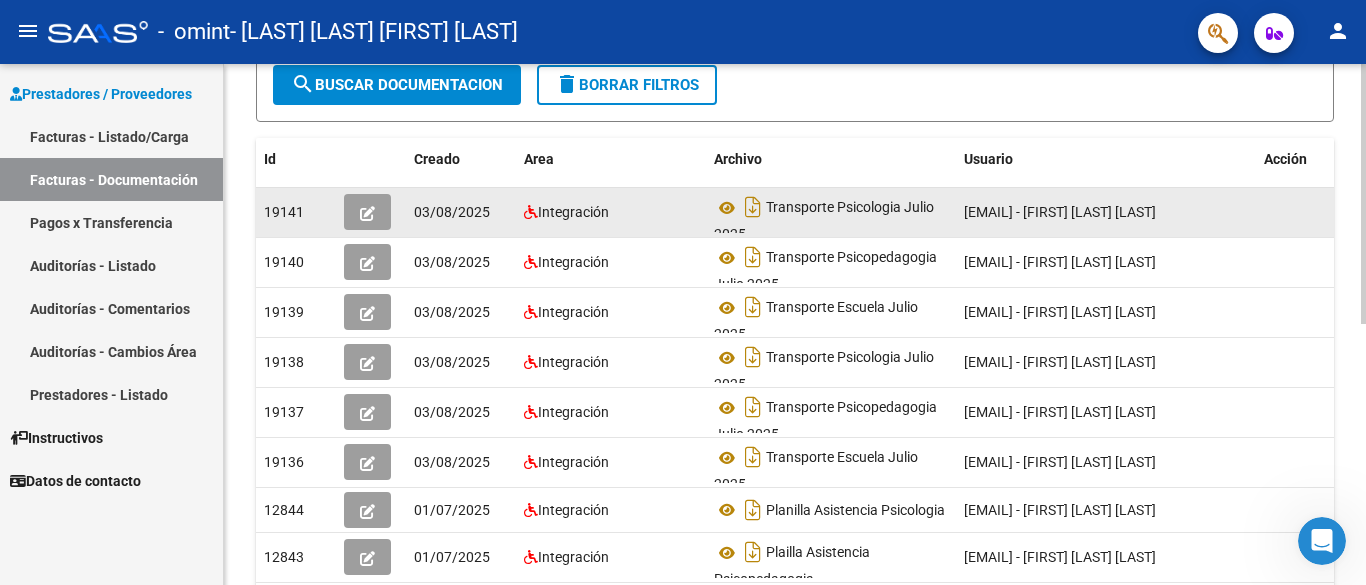click 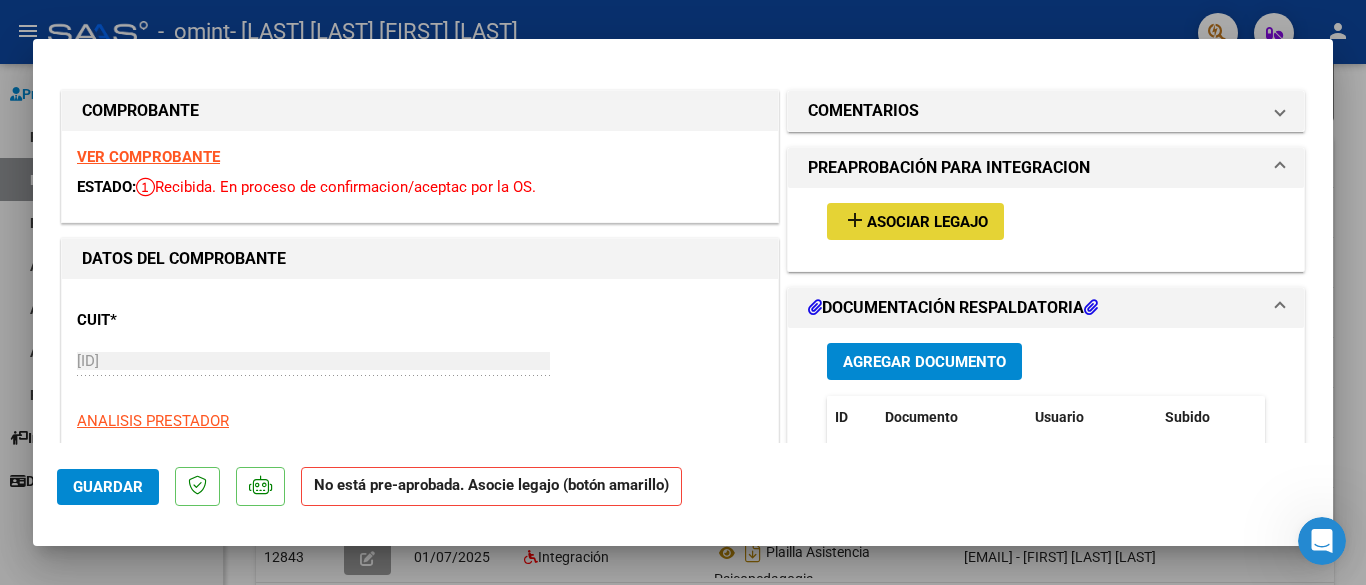 click on "Asociar Legajo" at bounding box center (927, 222) 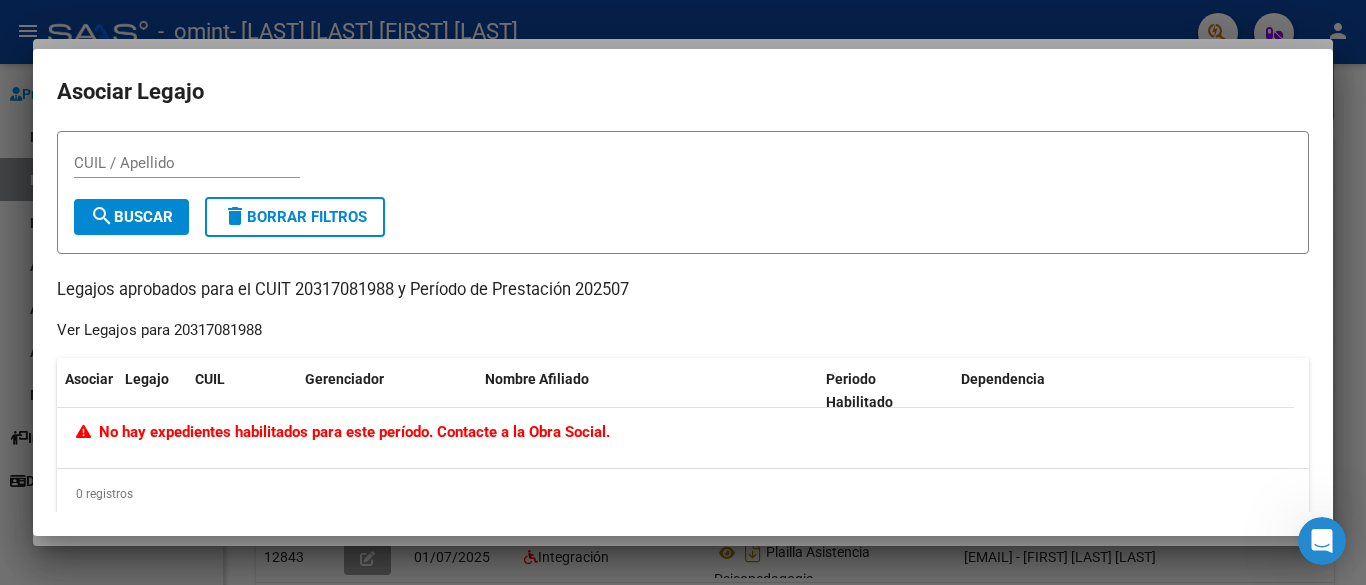 click at bounding box center (683, 292) 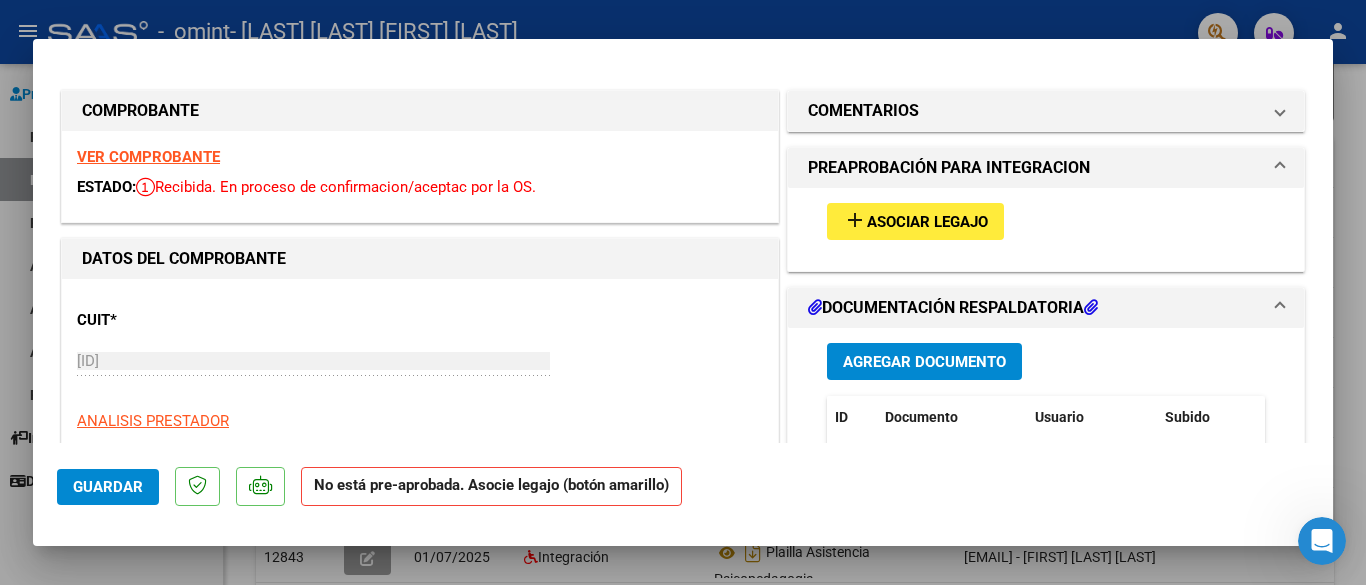 click at bounding box center [683, 292] 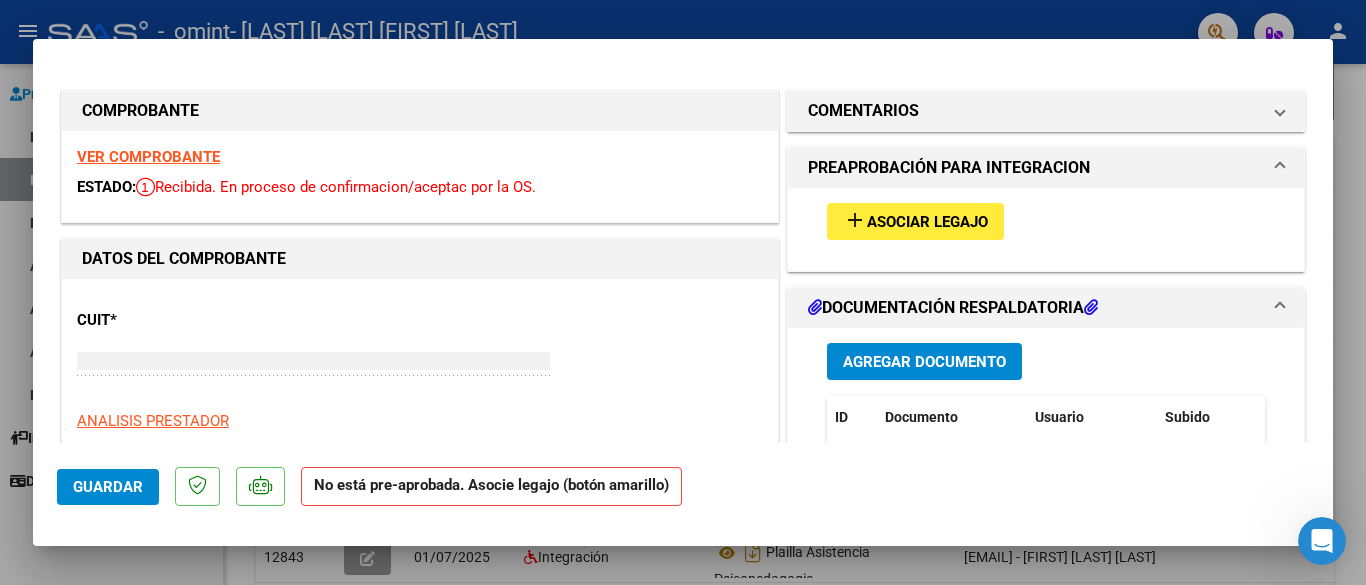 type 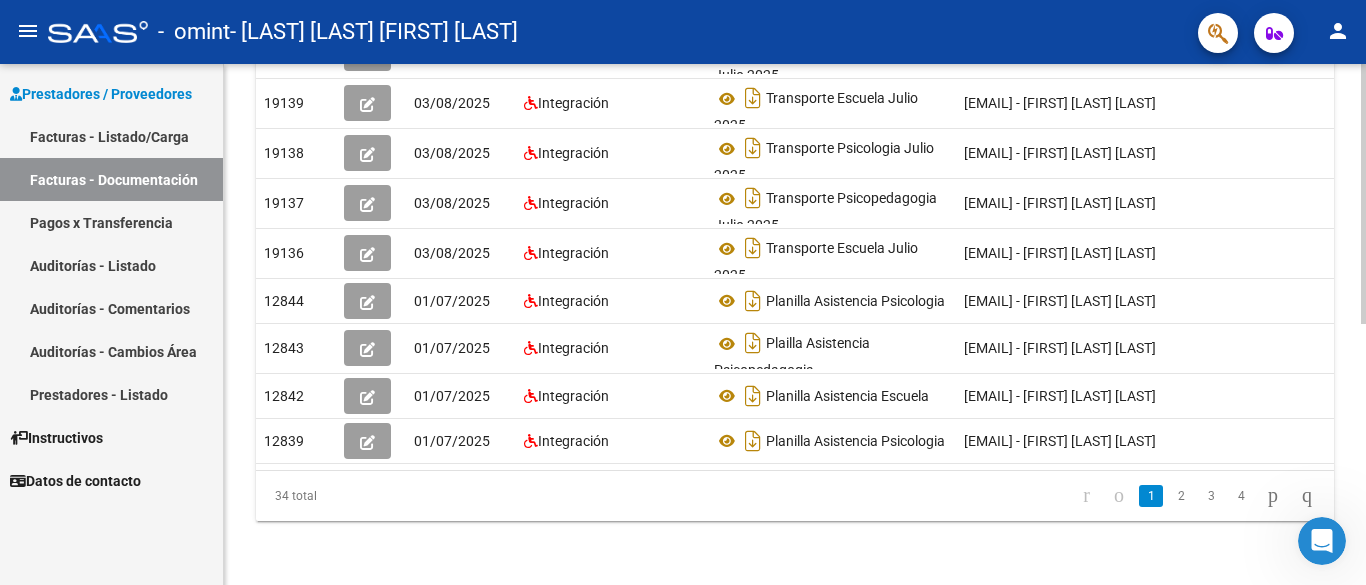 scroll, scrollTop: 498, scrollLeft: 0, axis: vertical 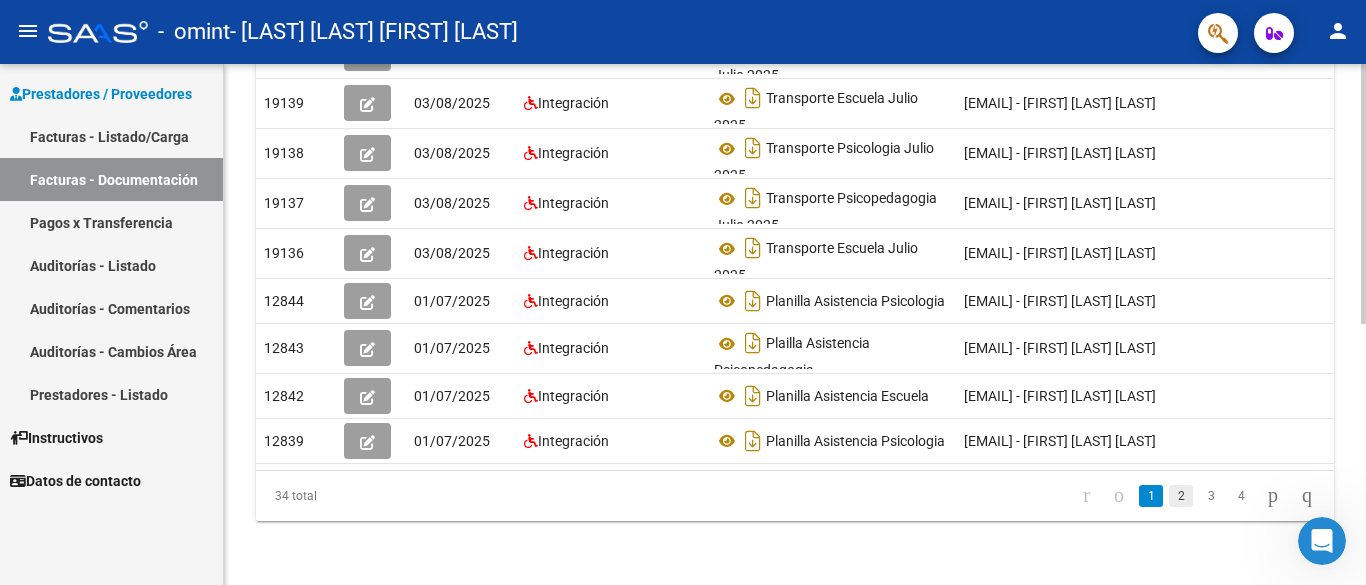click on "2" 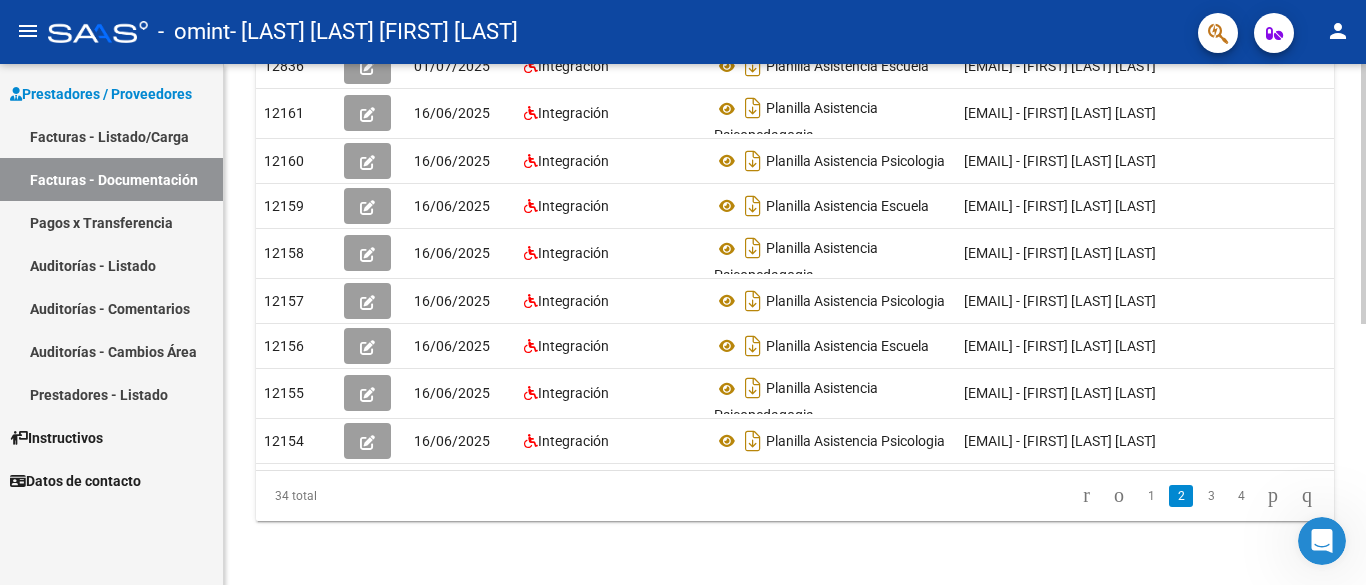 scroll, scrollTop: 498, scrollLeft: 0, axis: vertical 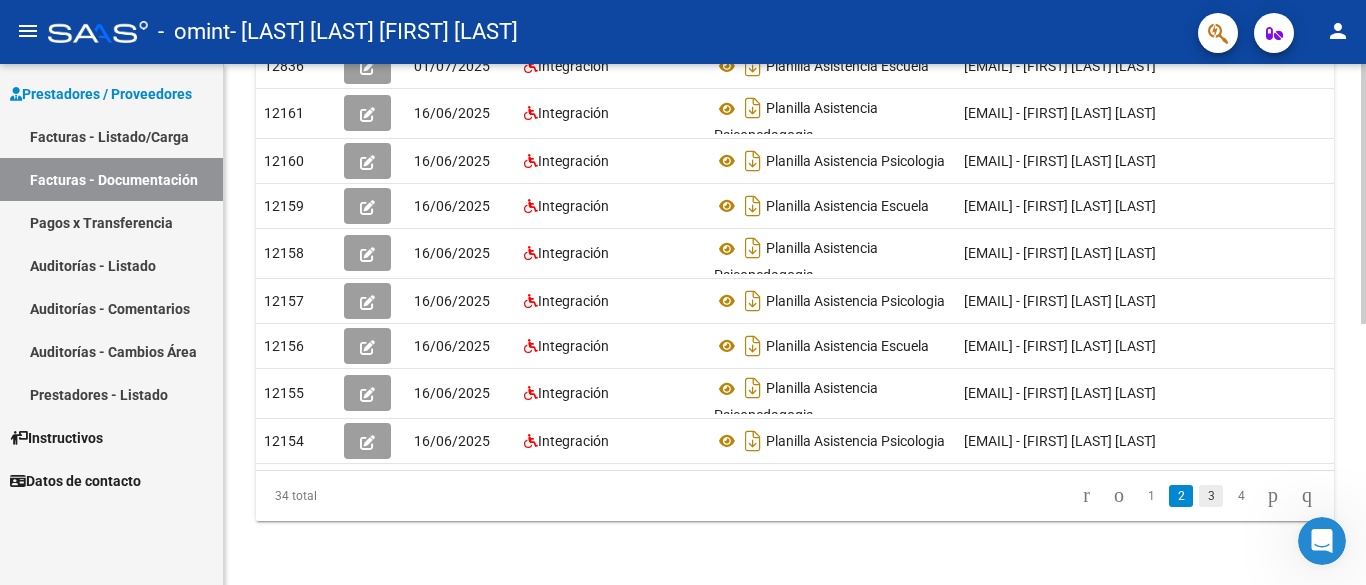 click on "3" 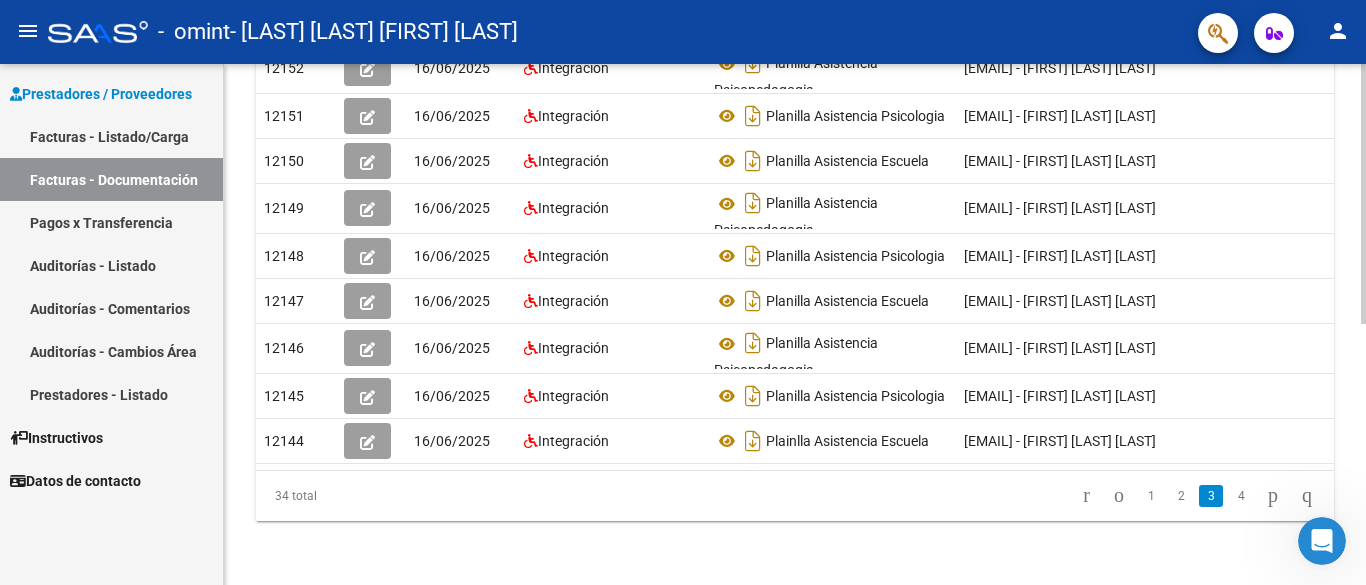 scroll, scrollTop: 498, scrollLeft: 0, axis: vertical 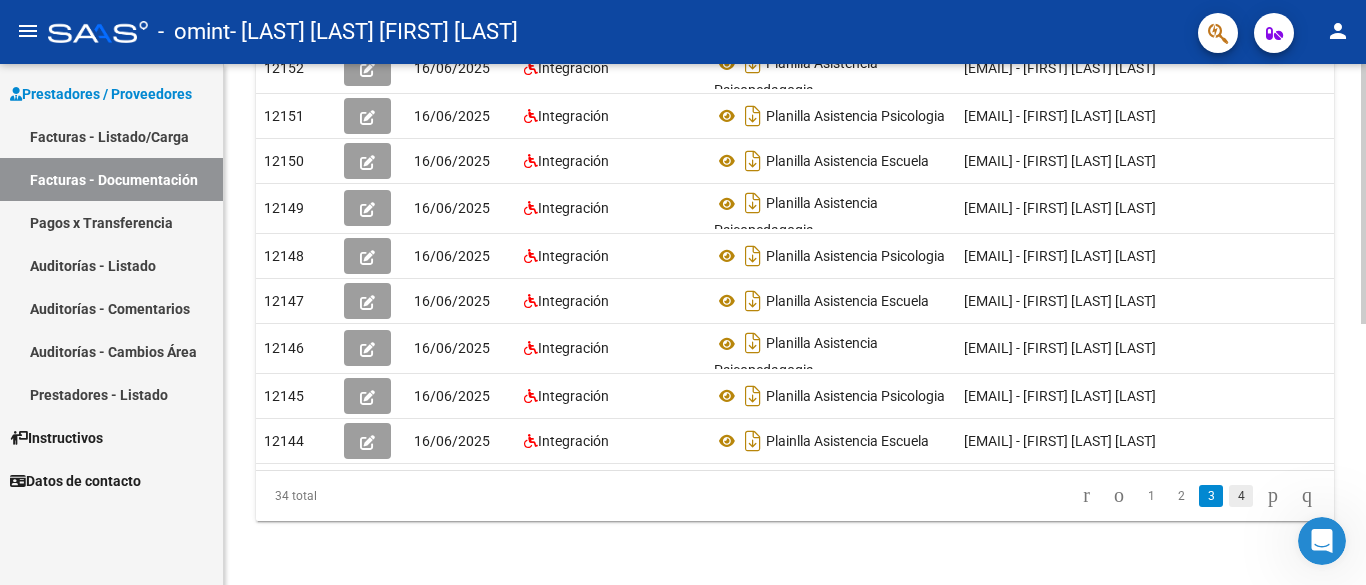 click on "4" 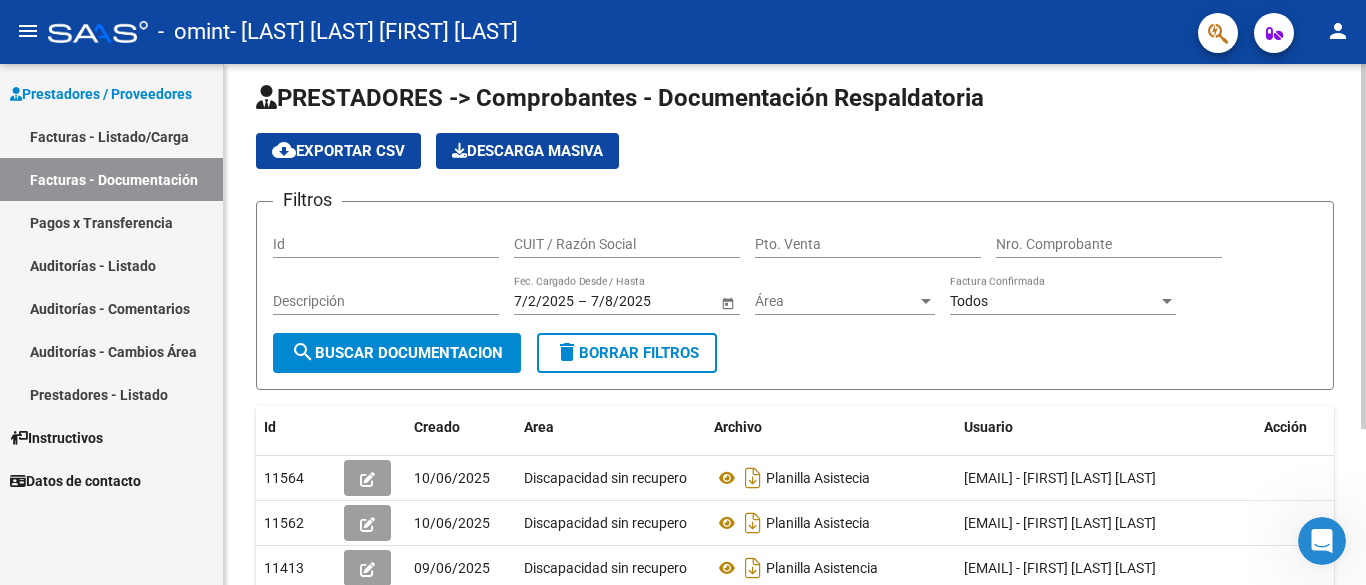 scroll, scrollTop: 32, scrollLeft: 0, axis: vertical 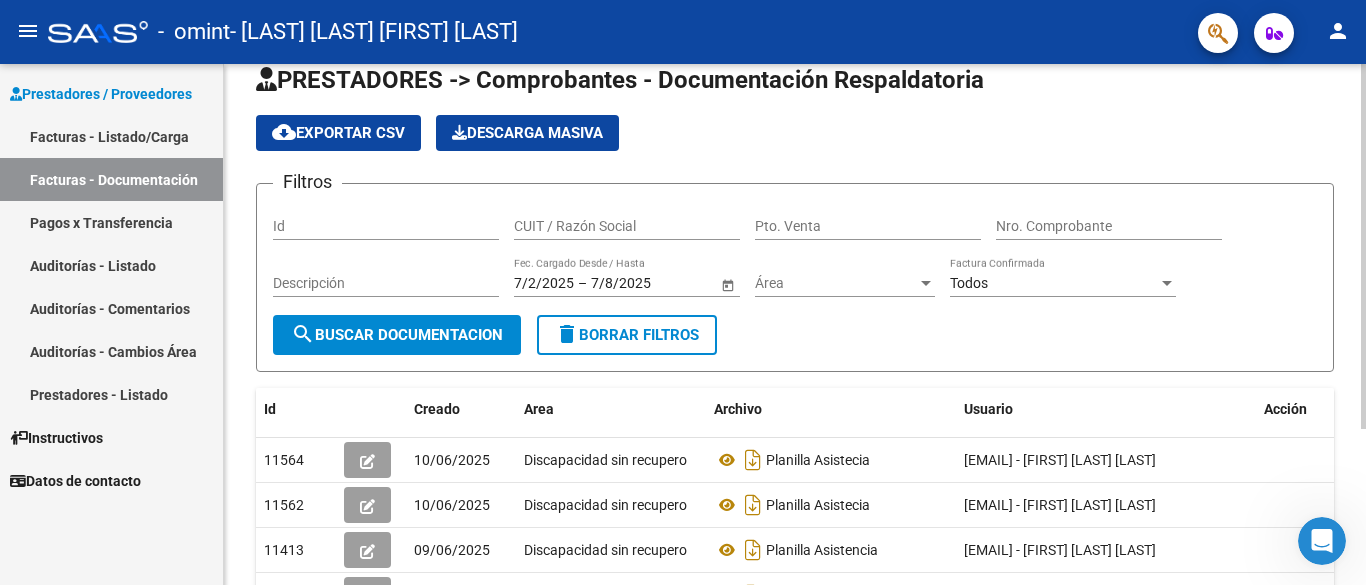 click 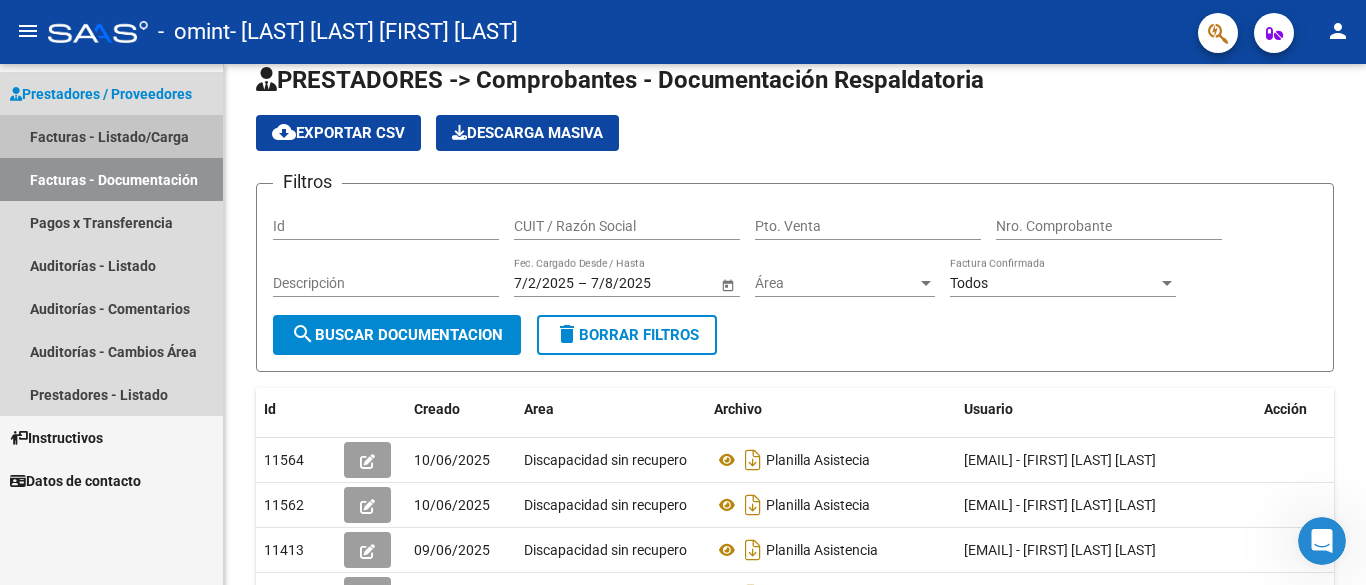 click on "Facturas - Listado/Carga" at bounding box center (111, 136) 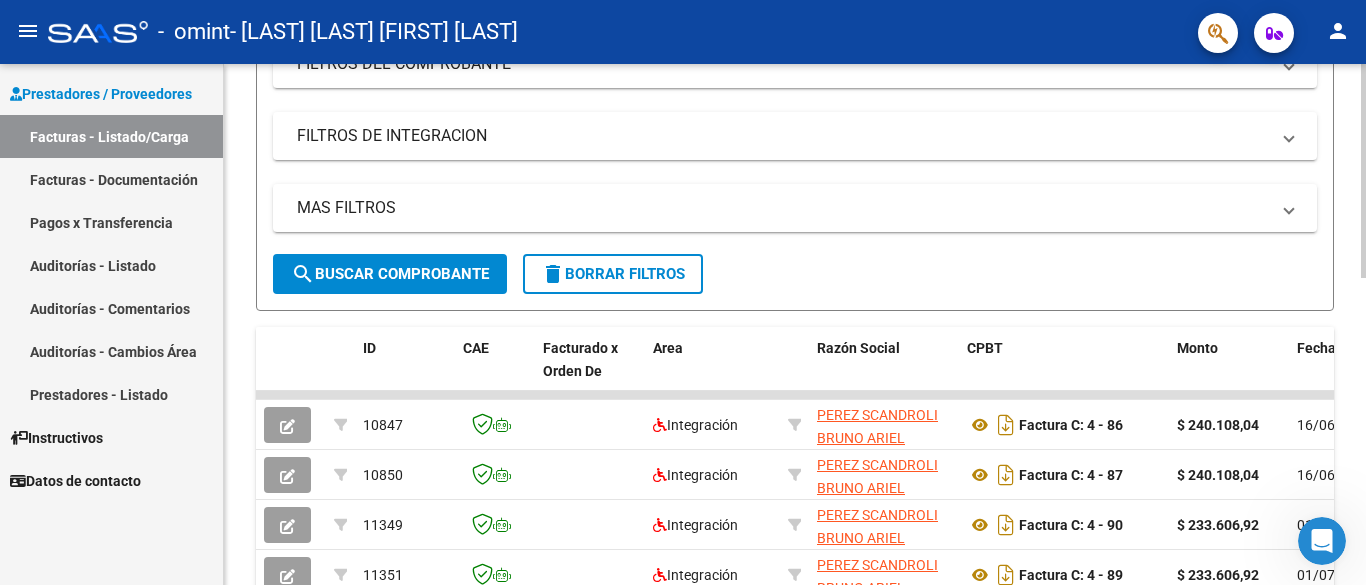 click 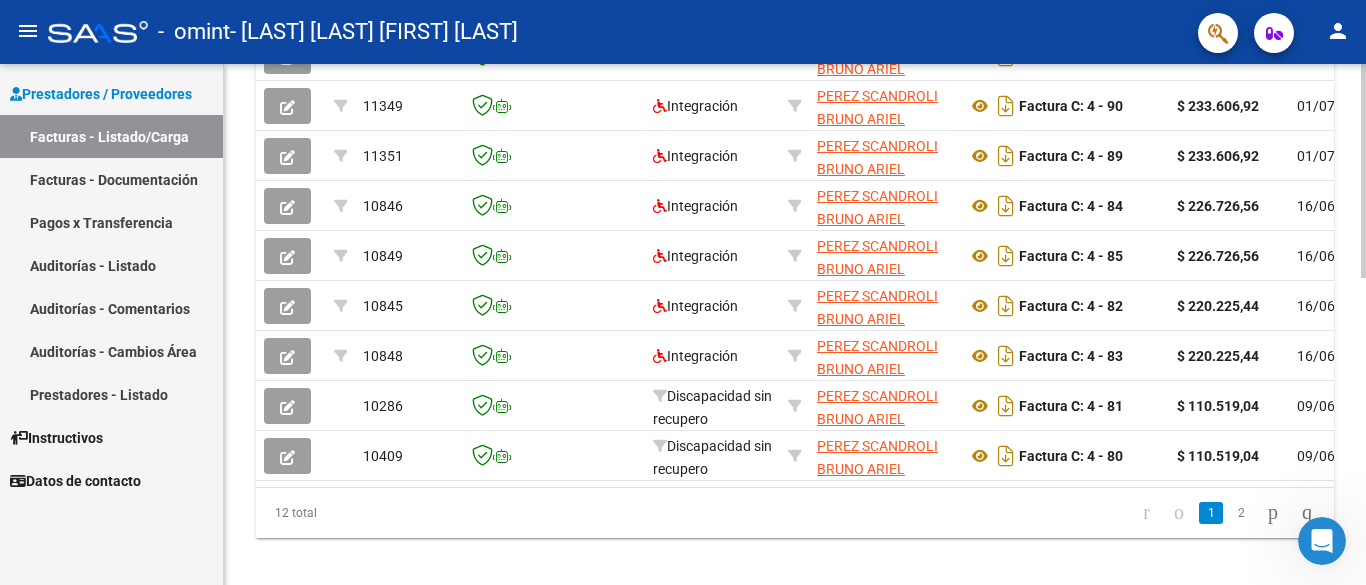 scroll, scrollTop: 723, scrollLeft: 0, axis: vertical 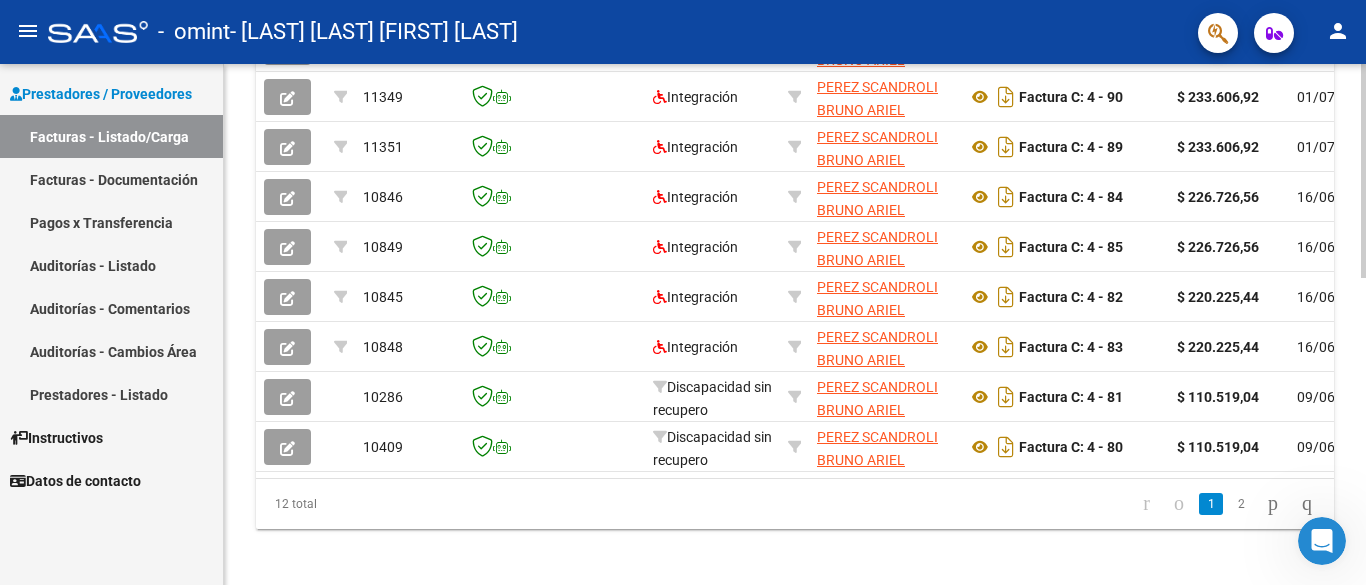click 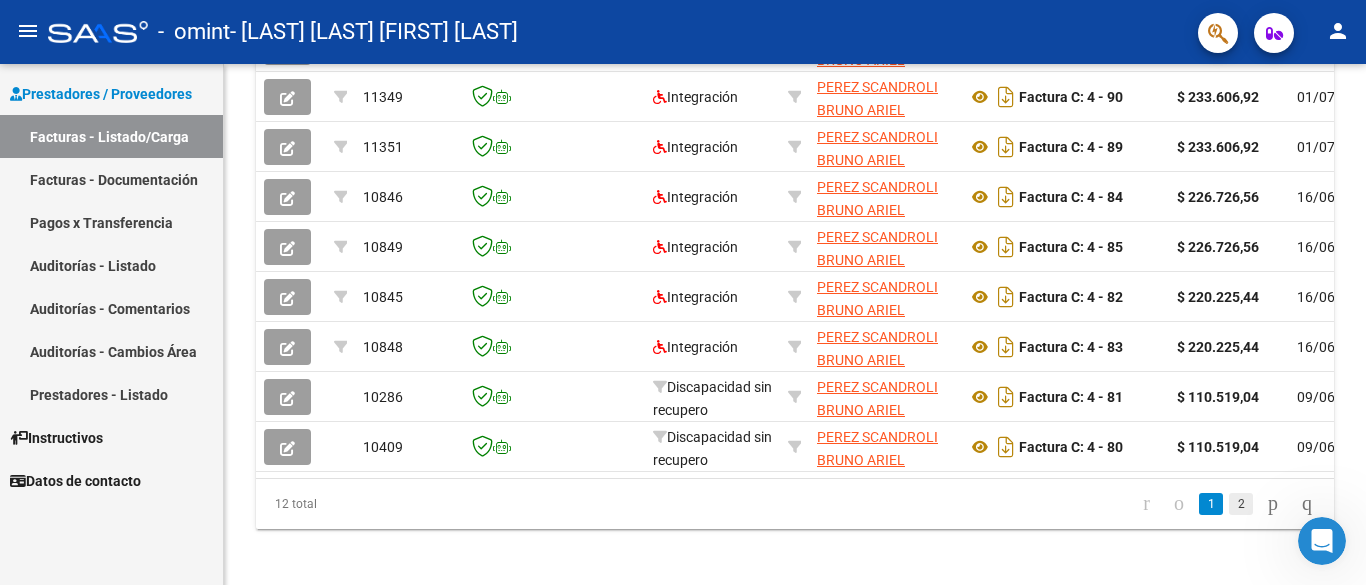 click on "2" 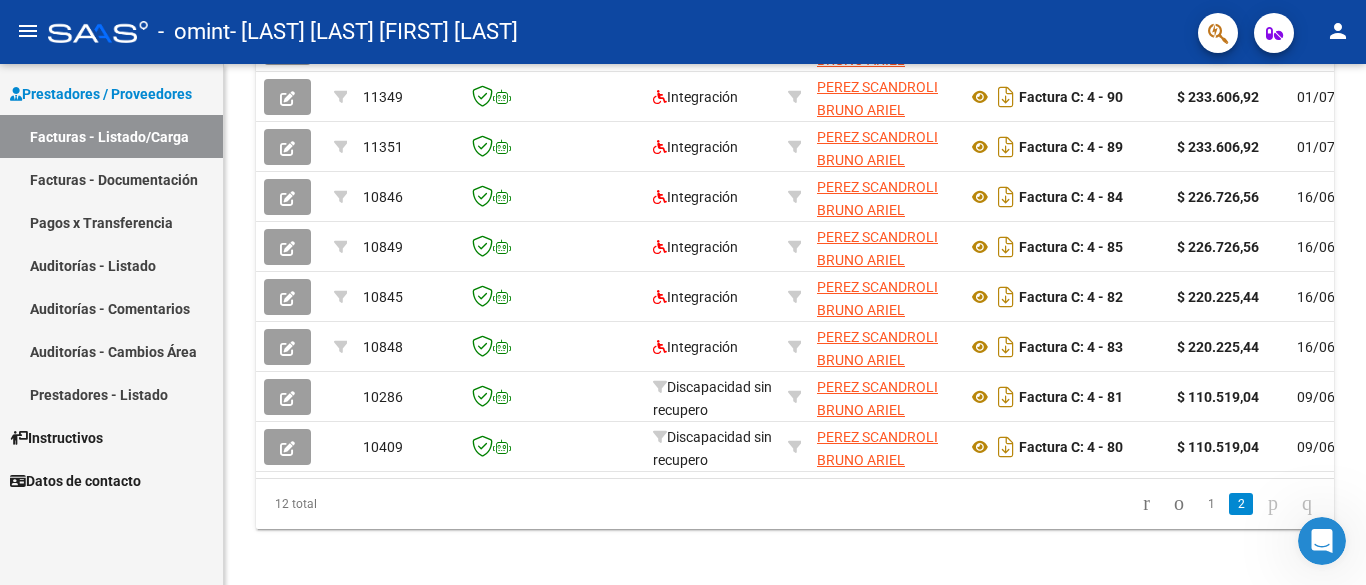 scroll, scrollTop: 347, scrollLeft: 0, axis: vertical 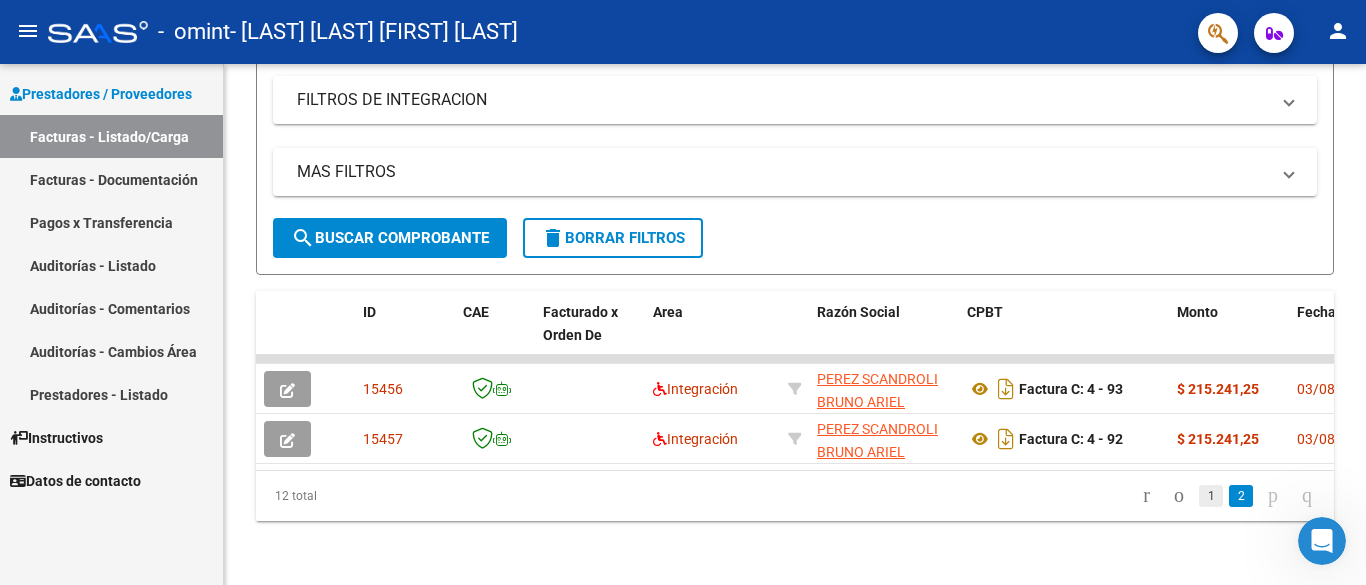 click on "1" 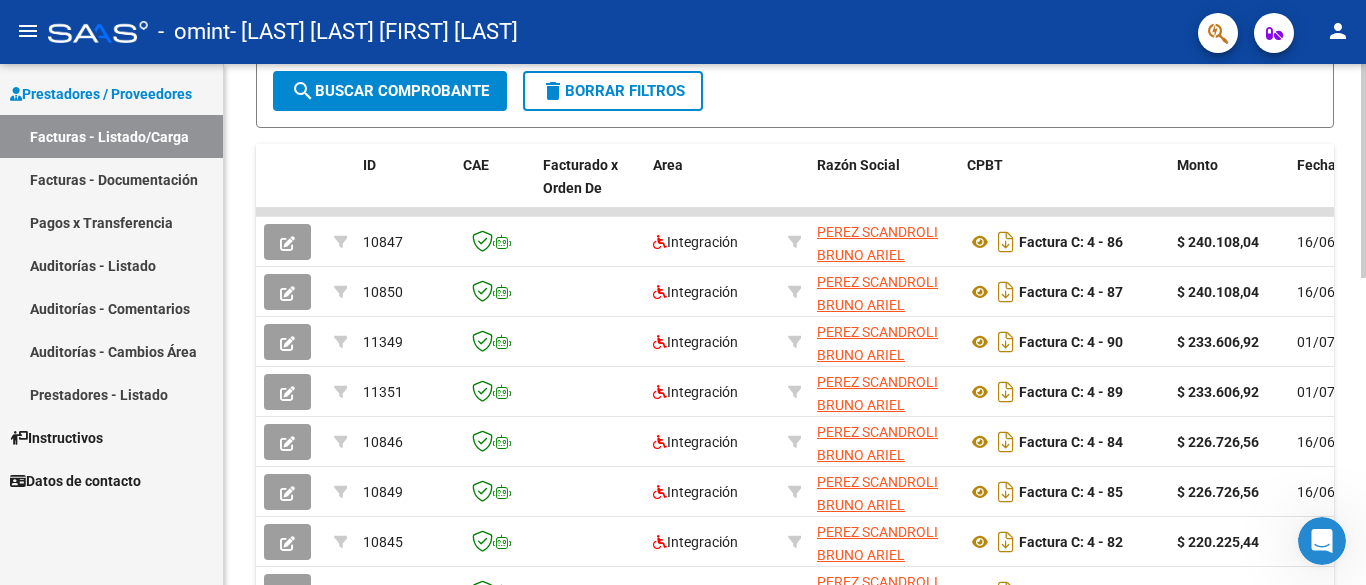 click 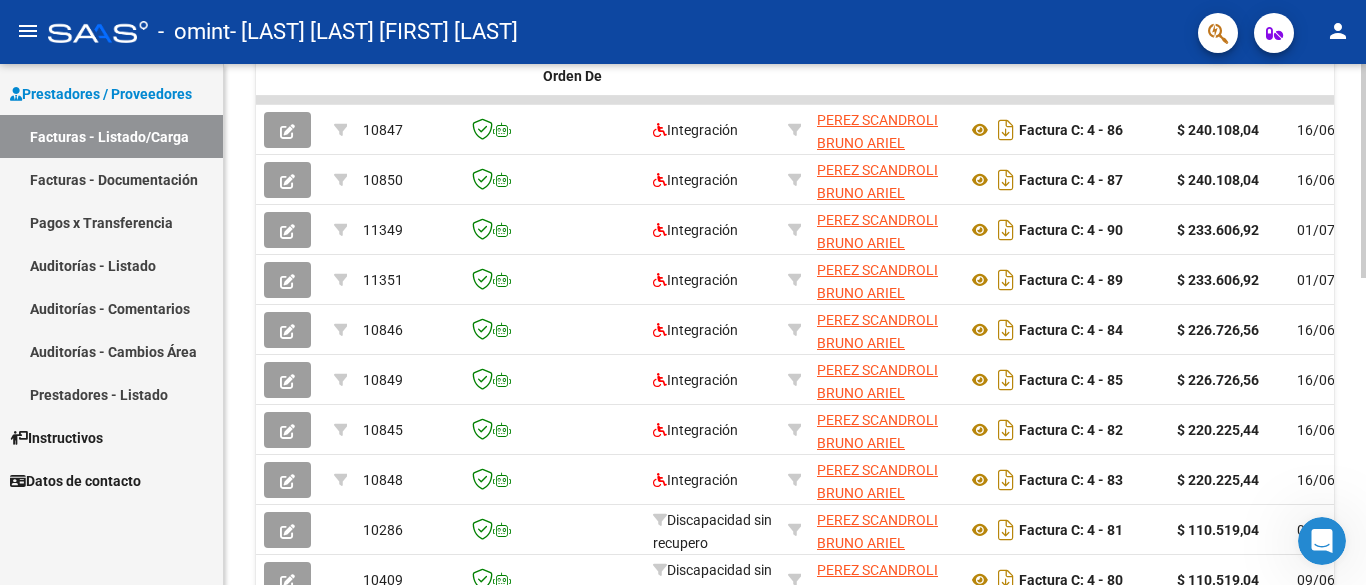 click 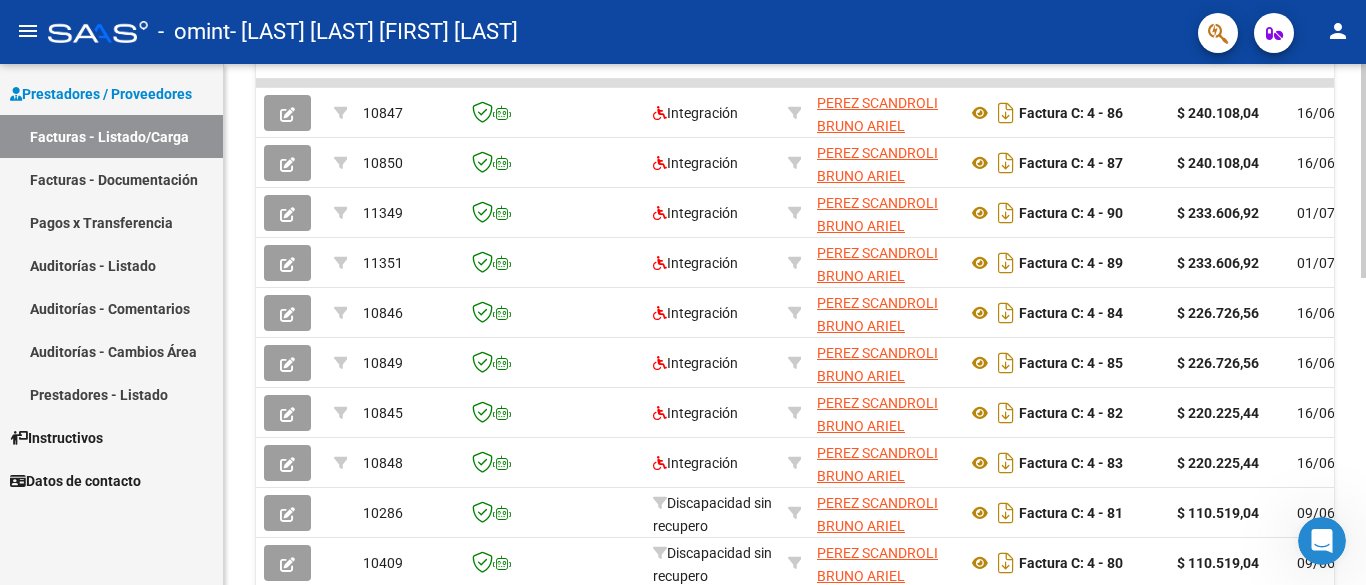 scroll, scrollTop: 747, scrollLeft: 0, axis: vertical 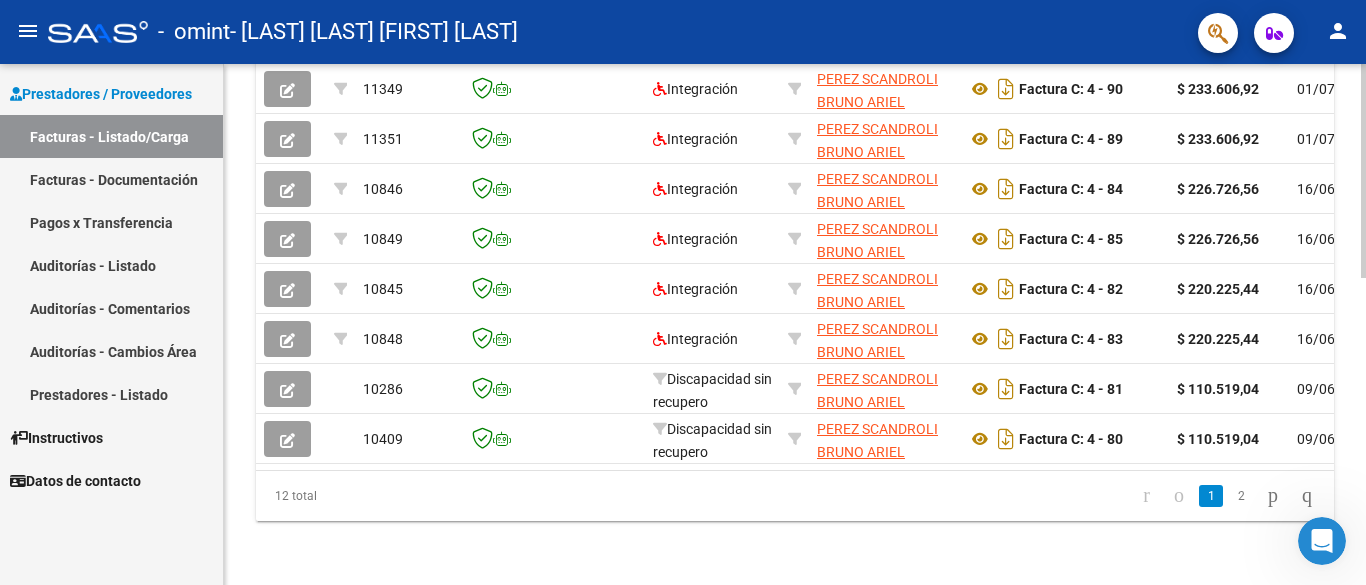click 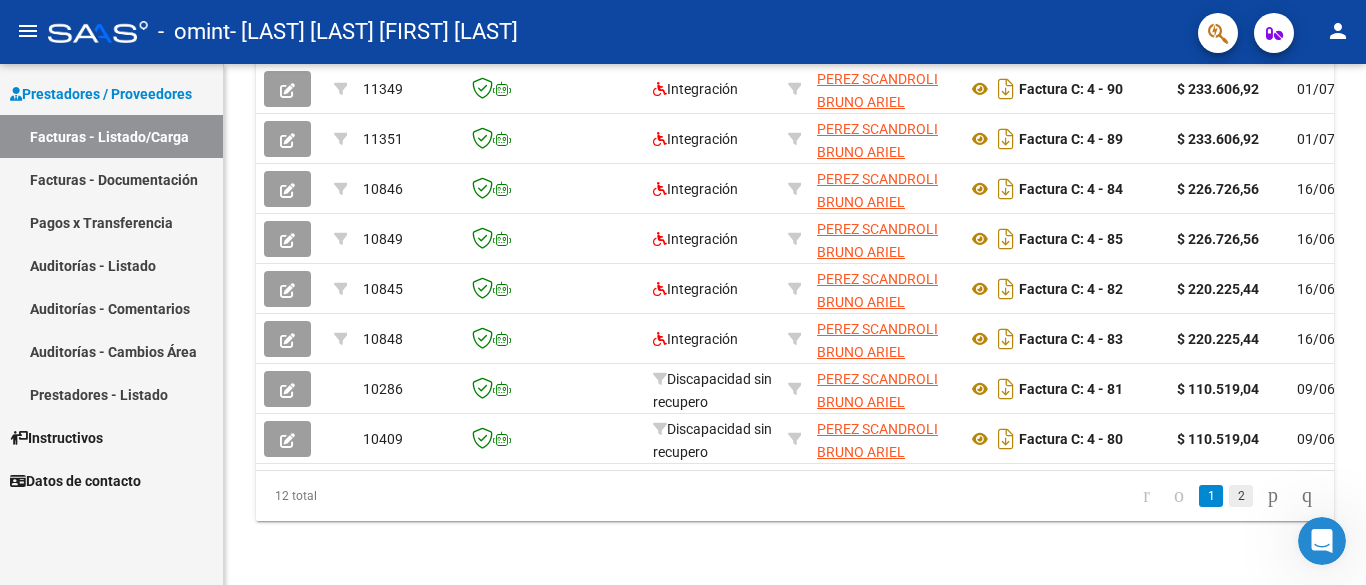 click on "2" 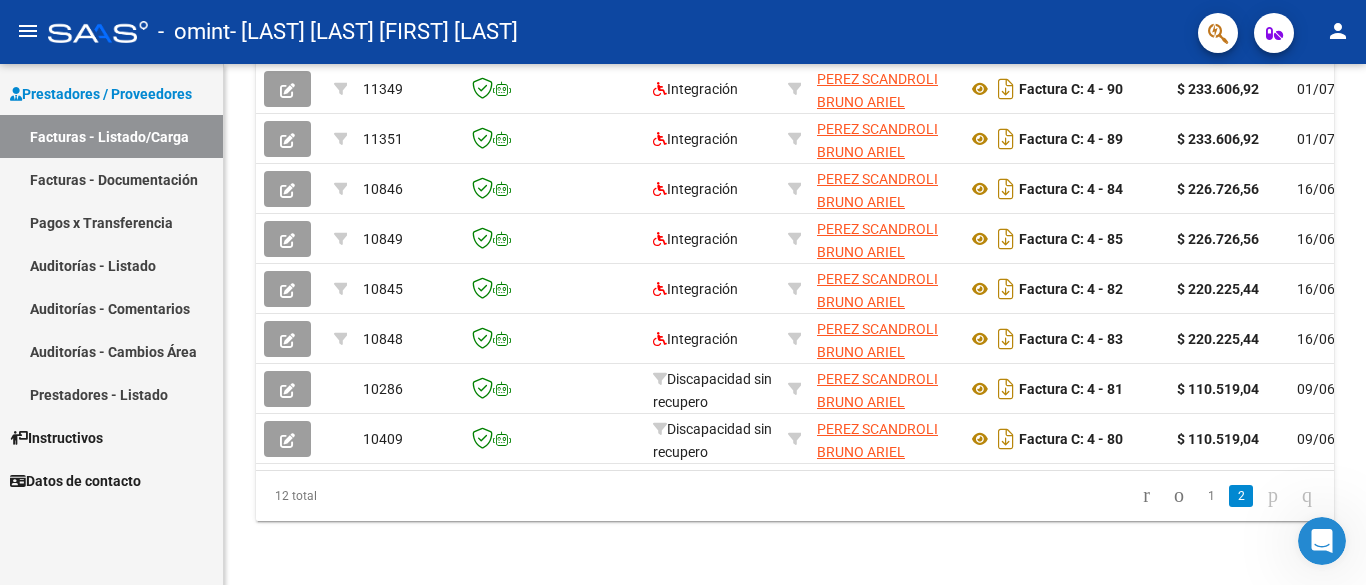 scroll, scrollTop: 347, scrollLeft: 0, axis: vertical 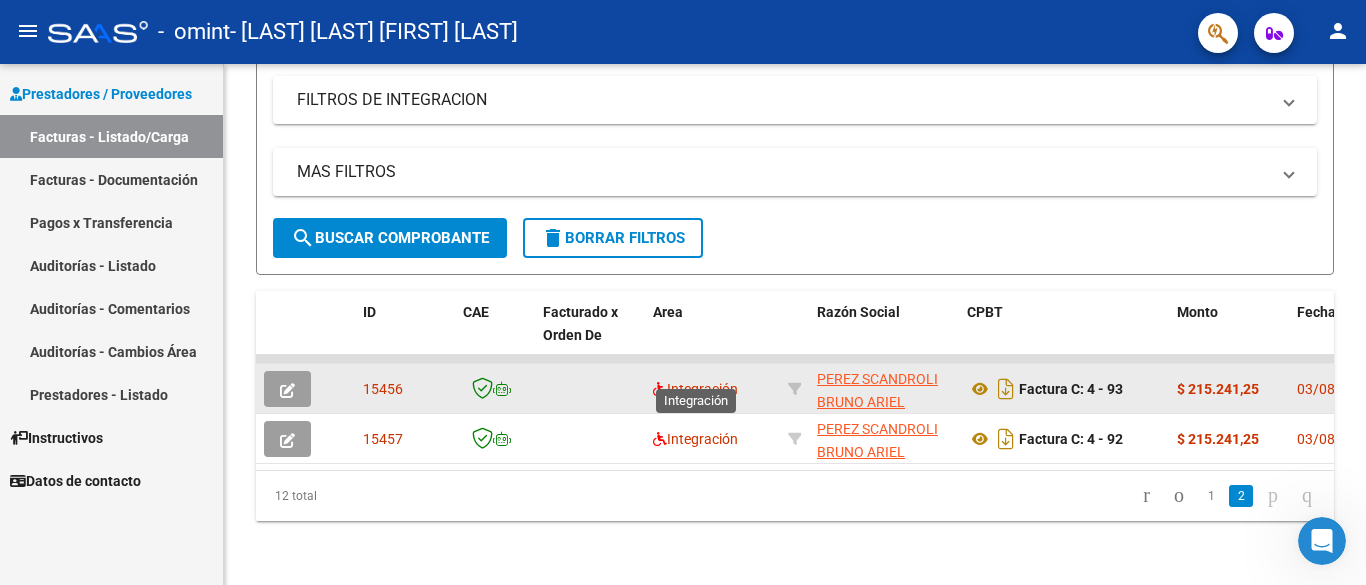 click on "Integración" 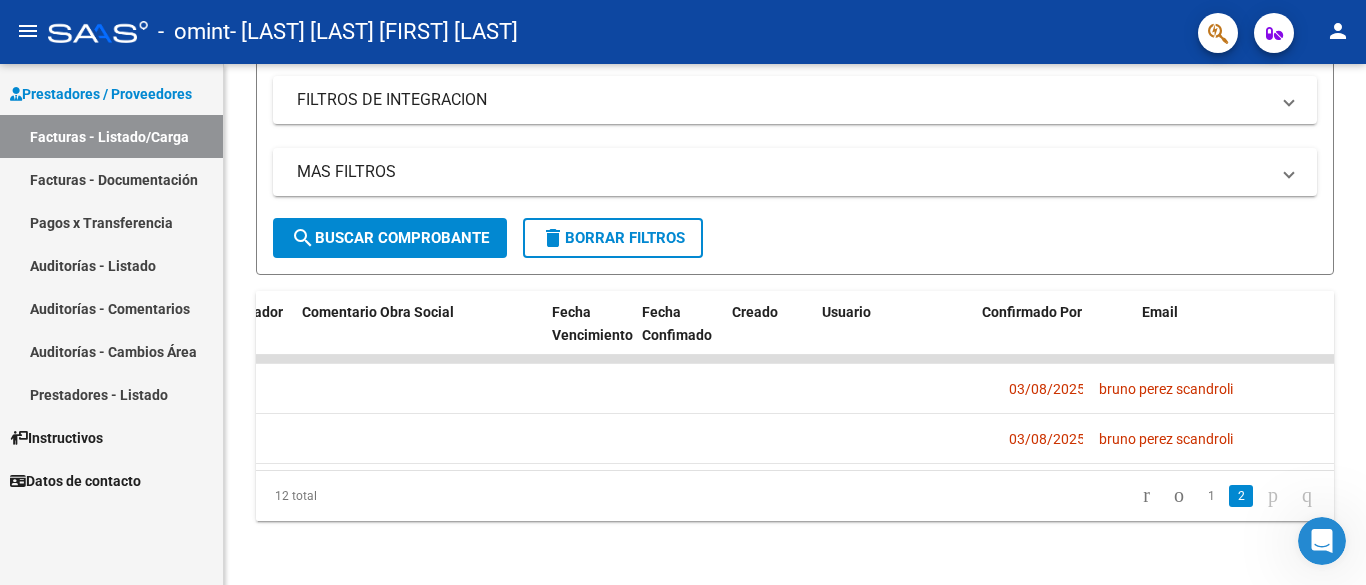 scroll, scrollTop: 0, scrollLeft: 3138, axis: horizontal 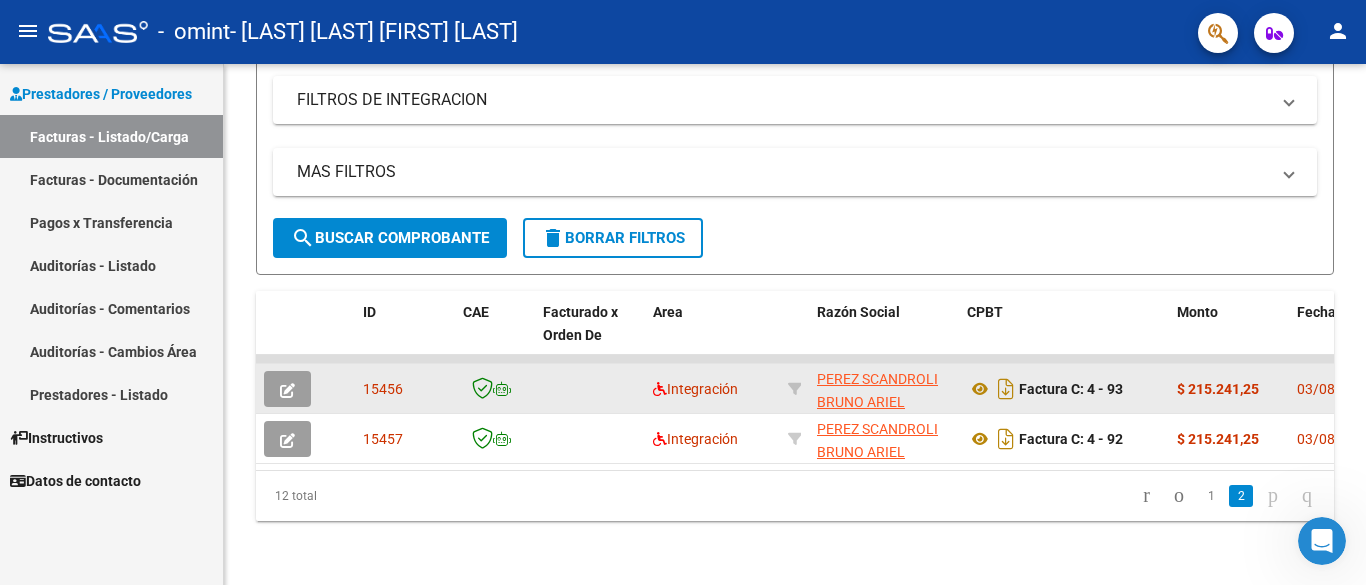 click 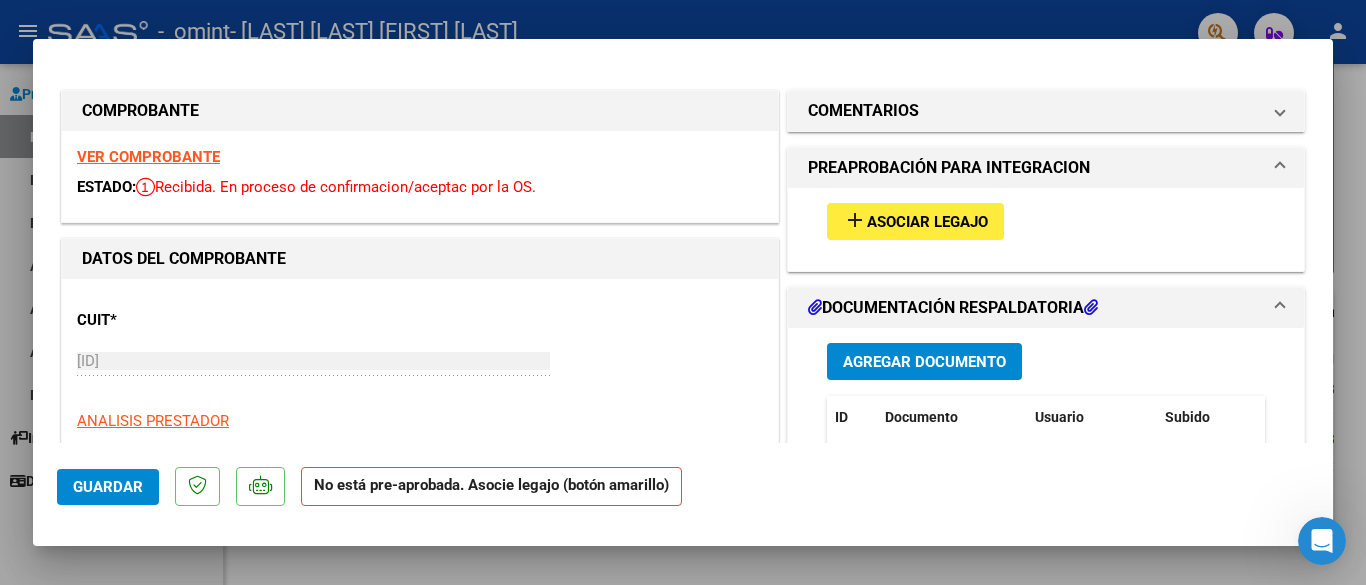 click at bounding box center [683, 292] 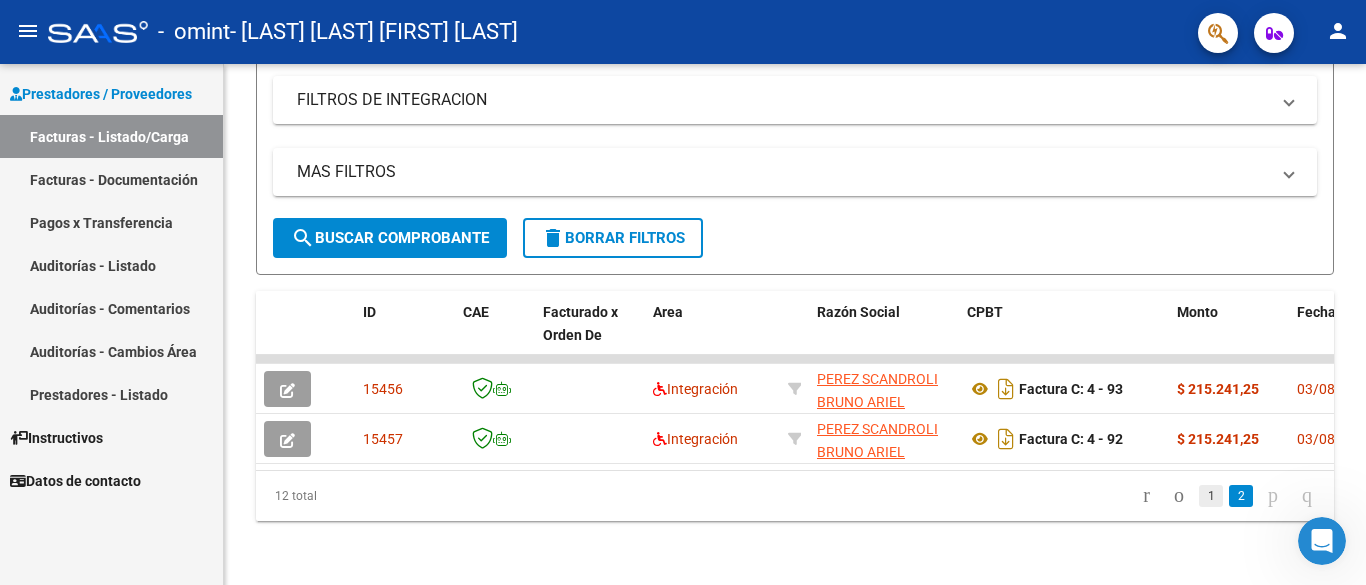 click on "1" 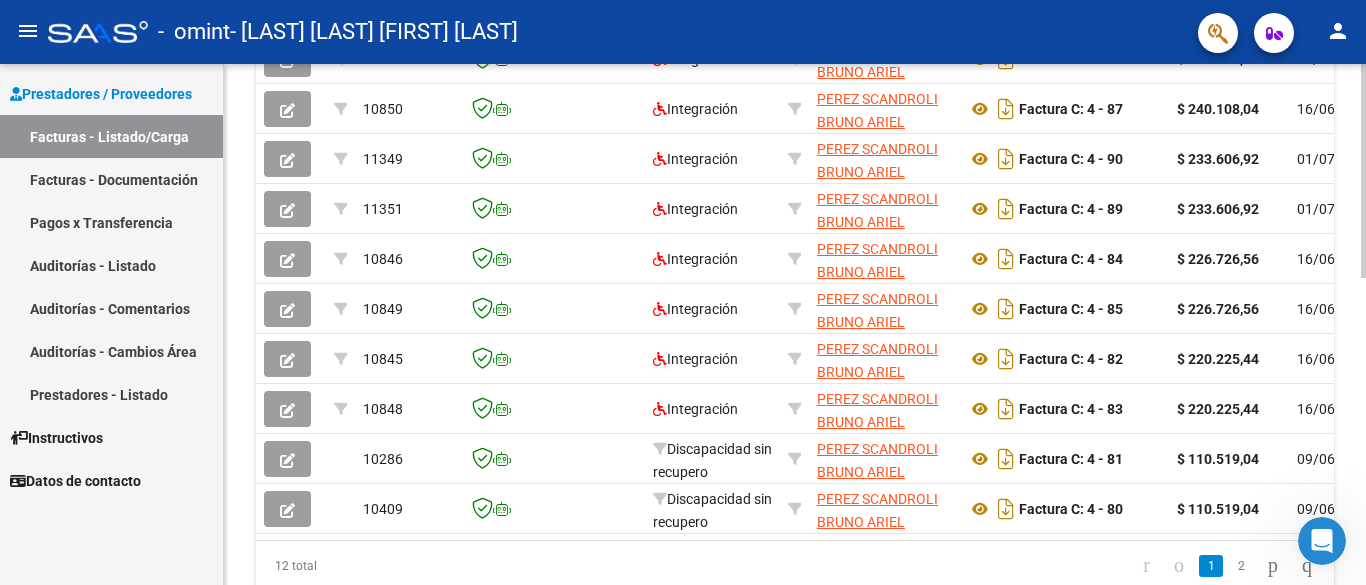 scroll, scrollTop: 659, scrollLeft: 0, axis: vertical 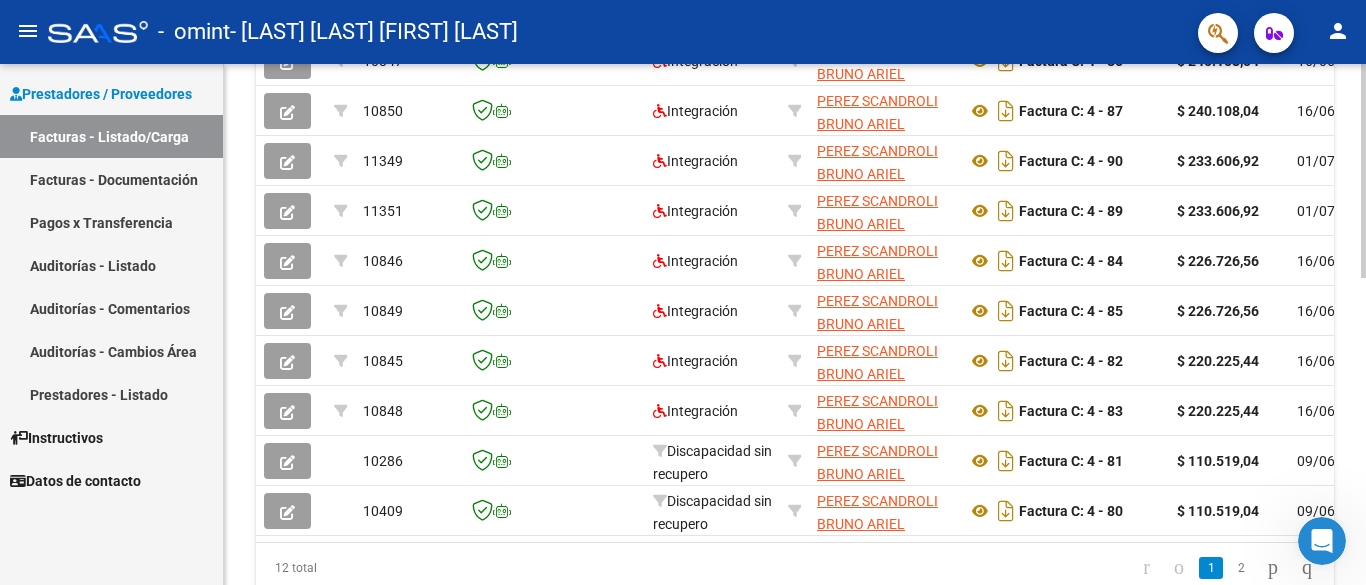 click 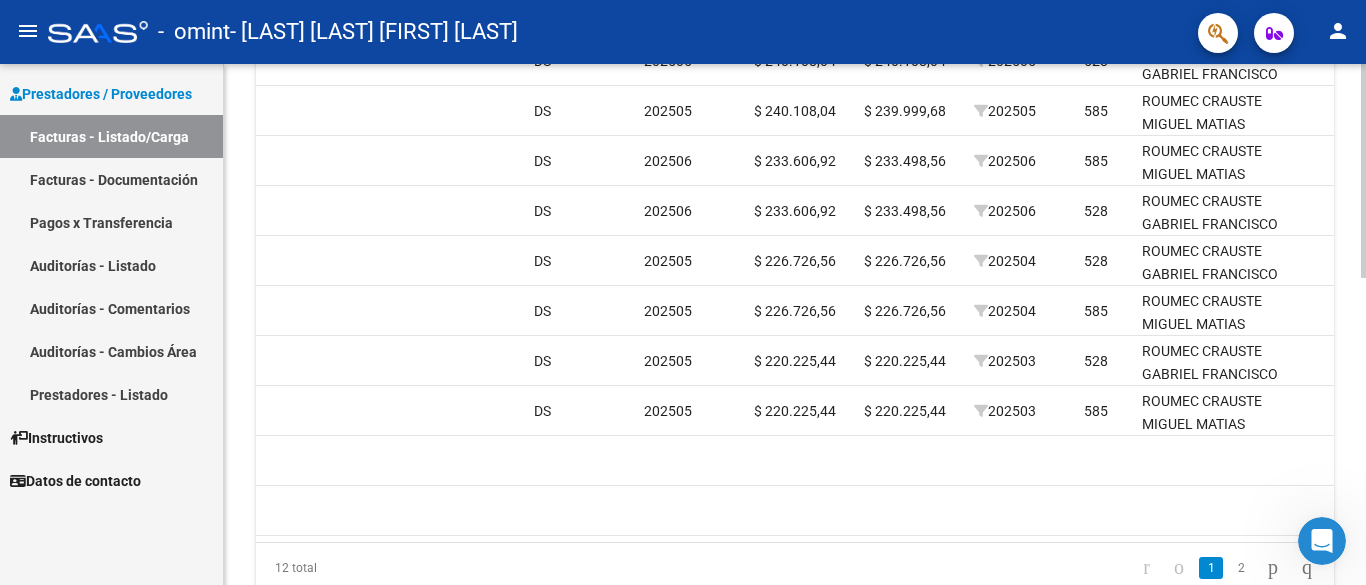 scroll, scrollTop: 0, scrollLeft: 1893, axis: horizontal 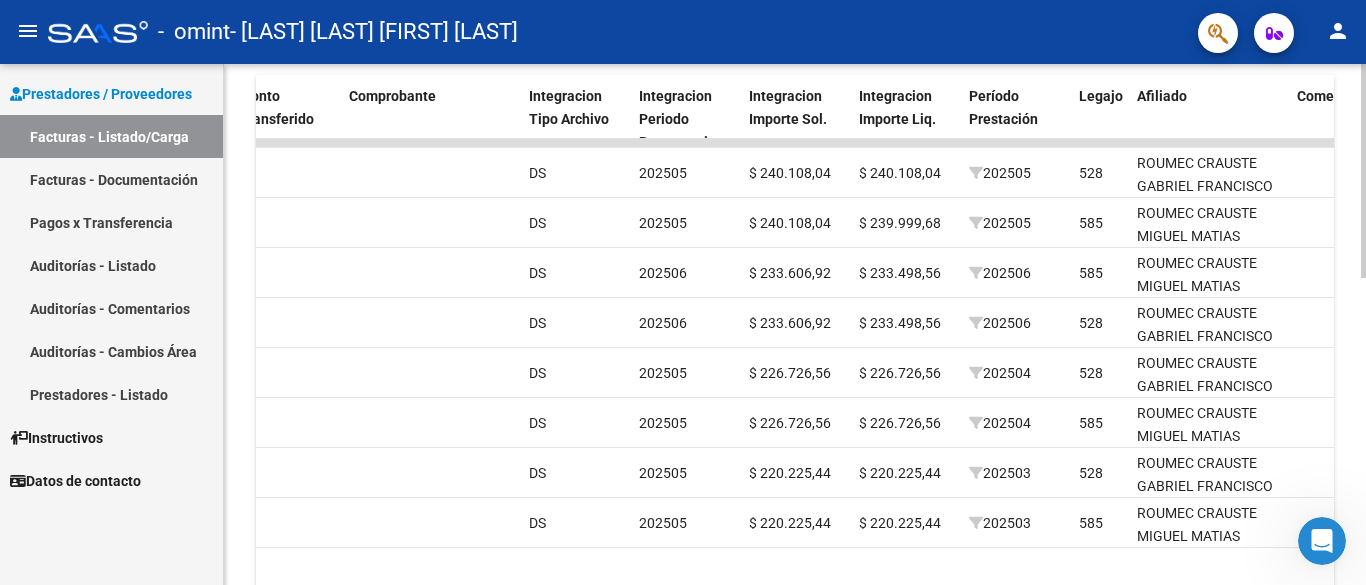 click 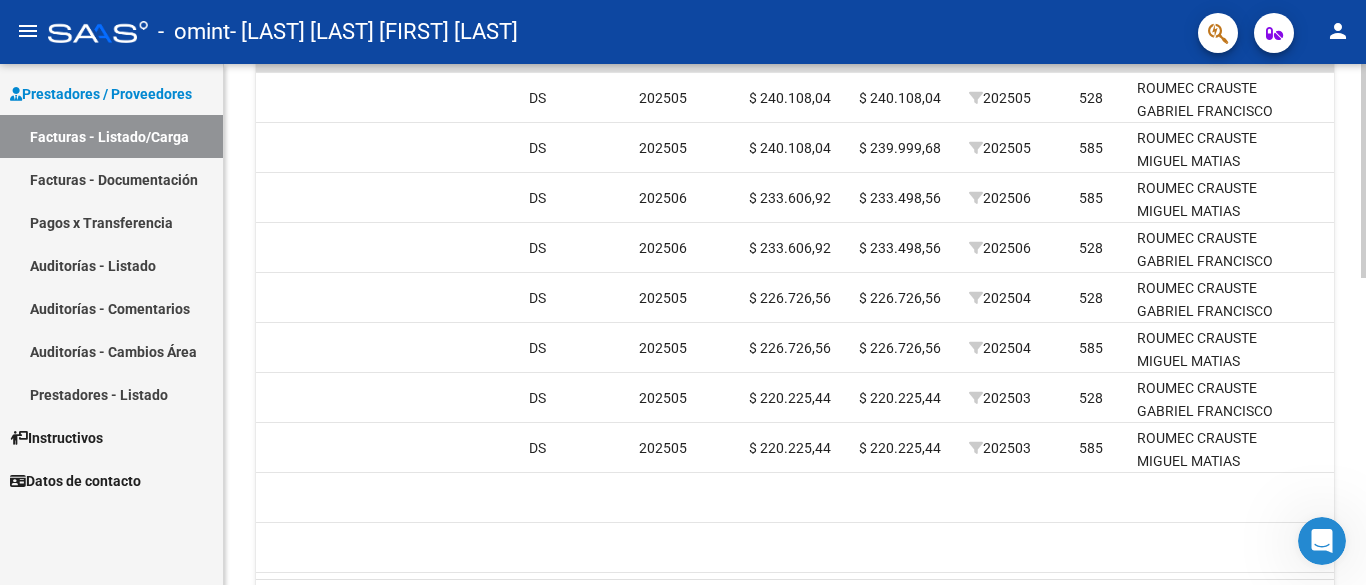 scroll, scrollTop: 627, scrollLeft: 0, axis: vertical 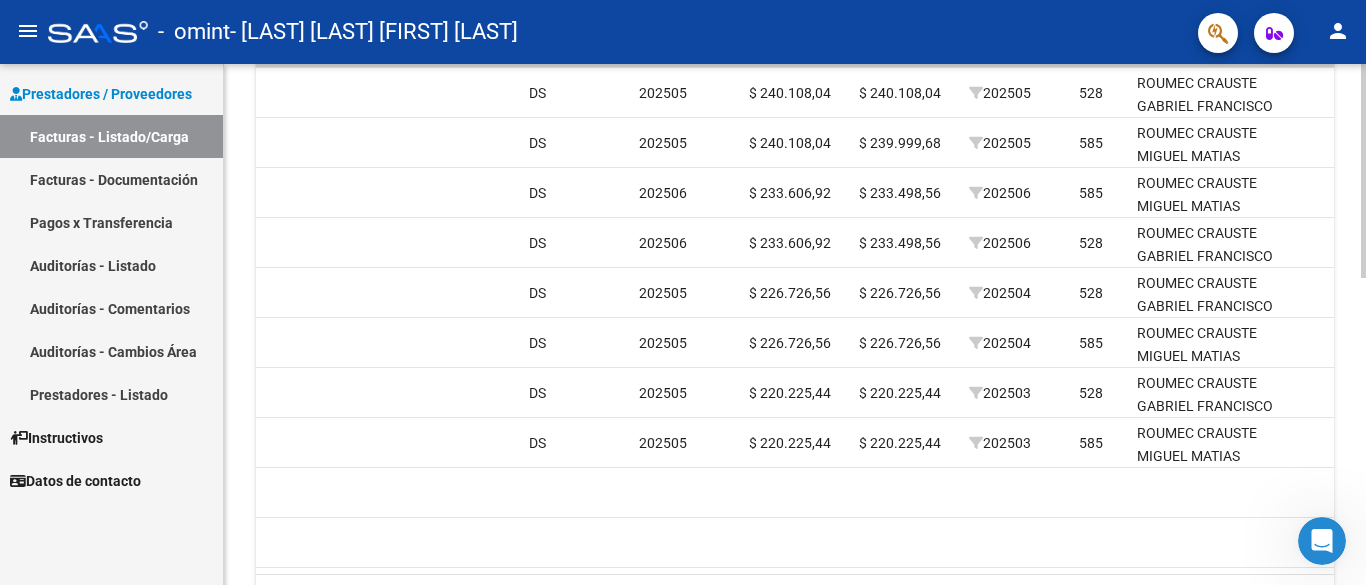click 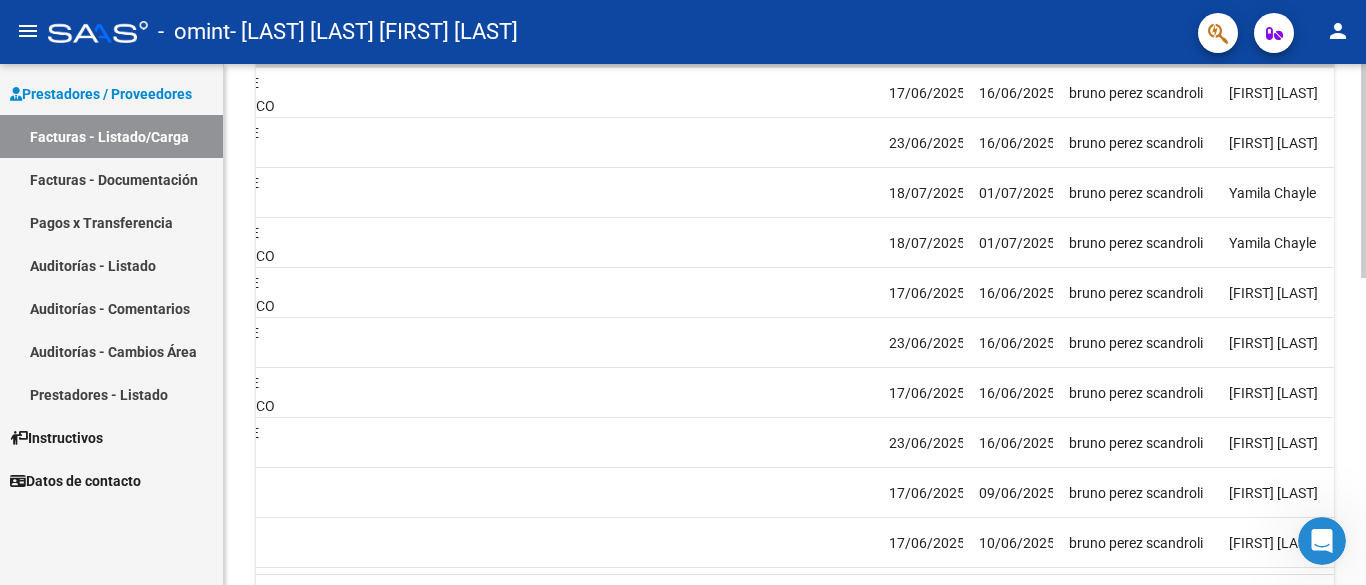 scroll, scrollTop: 0, scrollLeft: 2932, axis: horizontal 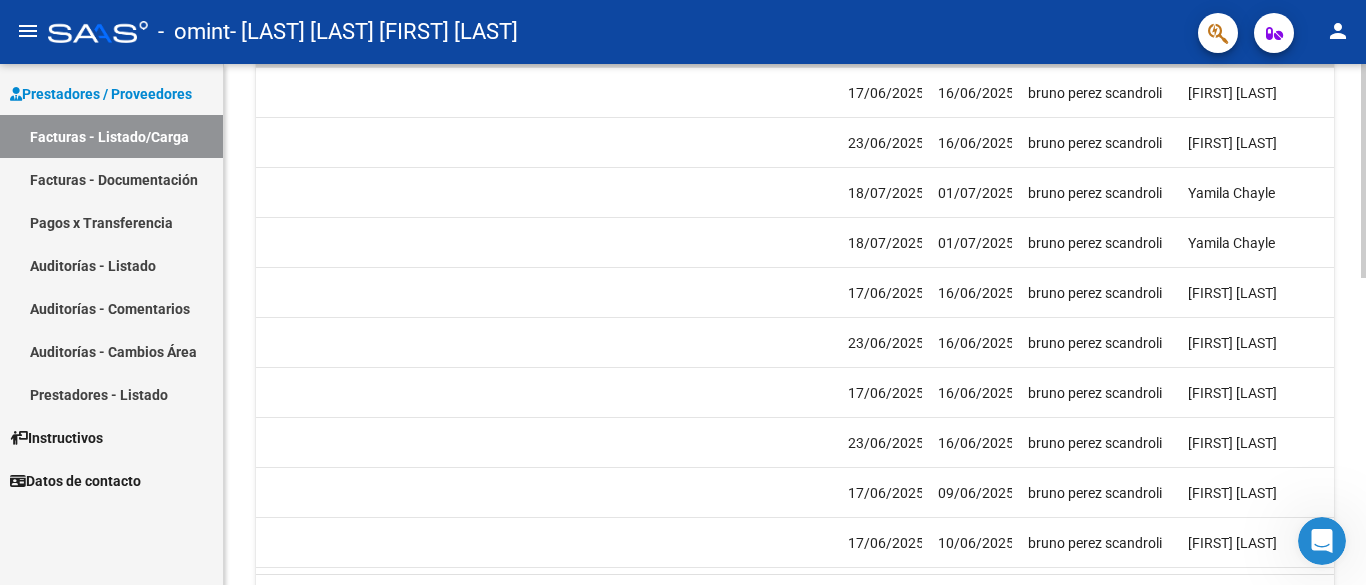 click on "10847 Integración [LAST] [LAST] [FIRST] [LAST] [ID] Factura C: 4 - 86 $ 240.108,04 16/06/2025 52 16/06/2025 - DS 202505 $ 240.108,04 $ 240.108,04 202505 528 [LAST] [LAST] [FIRST] [LAST] 20535207446 17/06/2025 16/06/2025 [FIRST] [LAST] [LAST] [EMAIL]
10850 Integración [LAST] [LAST] [FIRST] [LAST] [ID] Factura C: 4 - 87 $ 240.108,04 16/06/2025 52 16/06/2025 - DS 202505 $ 240.108,04 $ 239.999,68 202505 585 [LAST] [LAST] [FIRST] [LAST] 20548260265 23/06/2025 16/06/2025 [FIRST] [LAST] [LAST] [EMAIL]
11349 Integración [LAST] [LAST] [FIRST] [LAST] [ID] Factura C: 4 - 90 $ 233.606,92 01/07/2025 37 01/07/2025 - DS 202506 $ 233.606,92 $ 233.498,56 202506 585 [LAST] [LAST] [FIRST] [LAST] 20548260265 18/07/2025 01/07/2025 [FIRST] [LAST] [LAST] [EMAIL]
11351 Integración [LAST] [LAST] [FIRST] [LAST] [ID] Factura C: 4 - 89 37 DS" 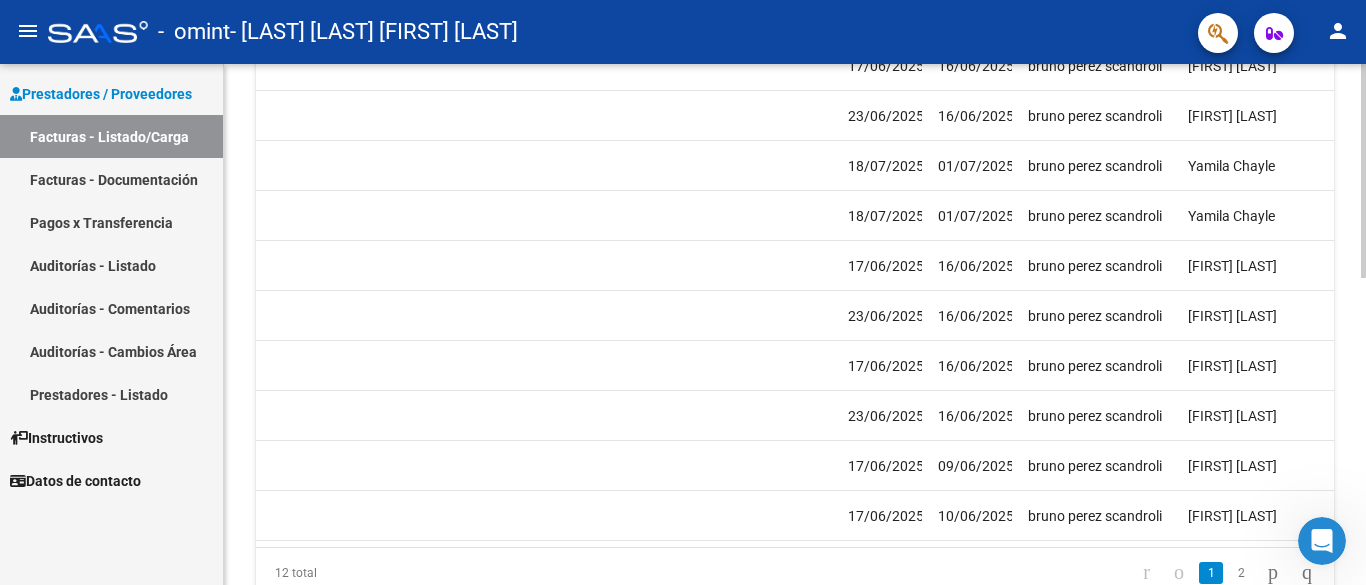 scroll, scrollTop: 661, scrollLeft: 0, axis: vertical 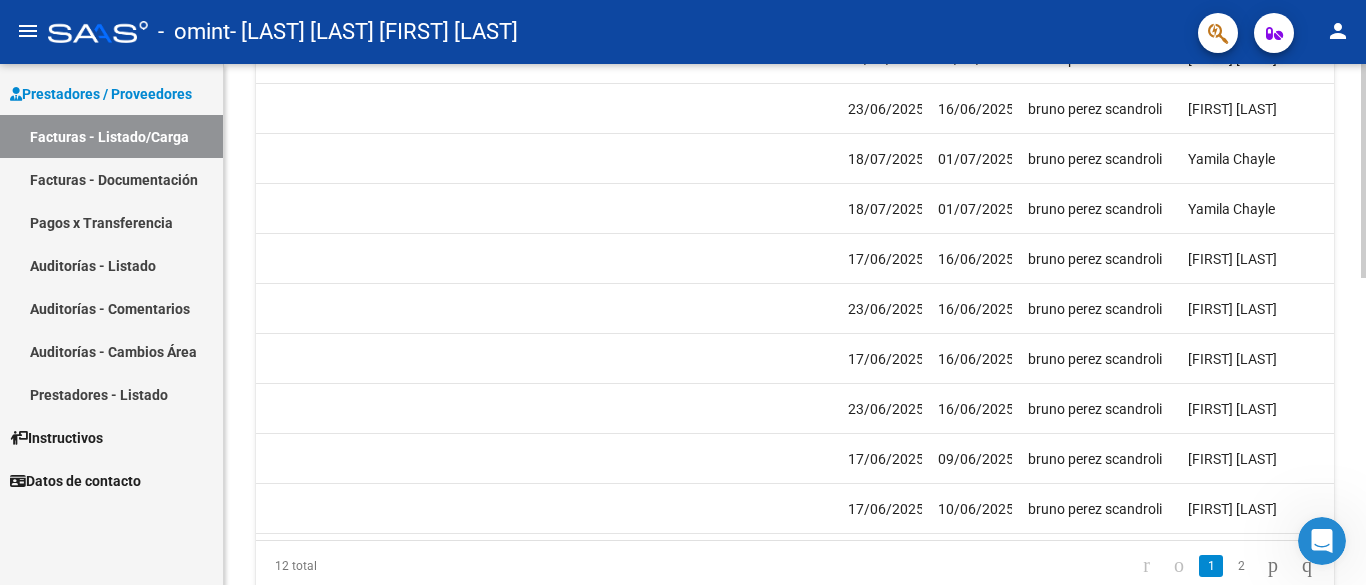 click 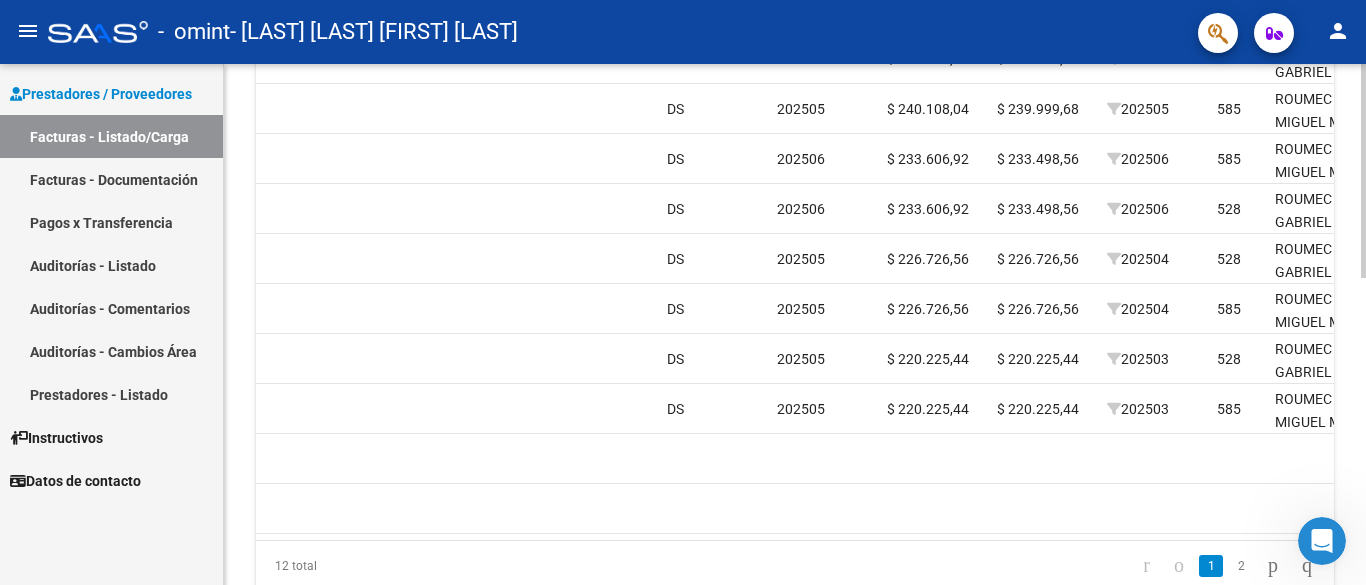 scroll, scrollTop: 0, scrollLeft: 1019, axis: horizontal 